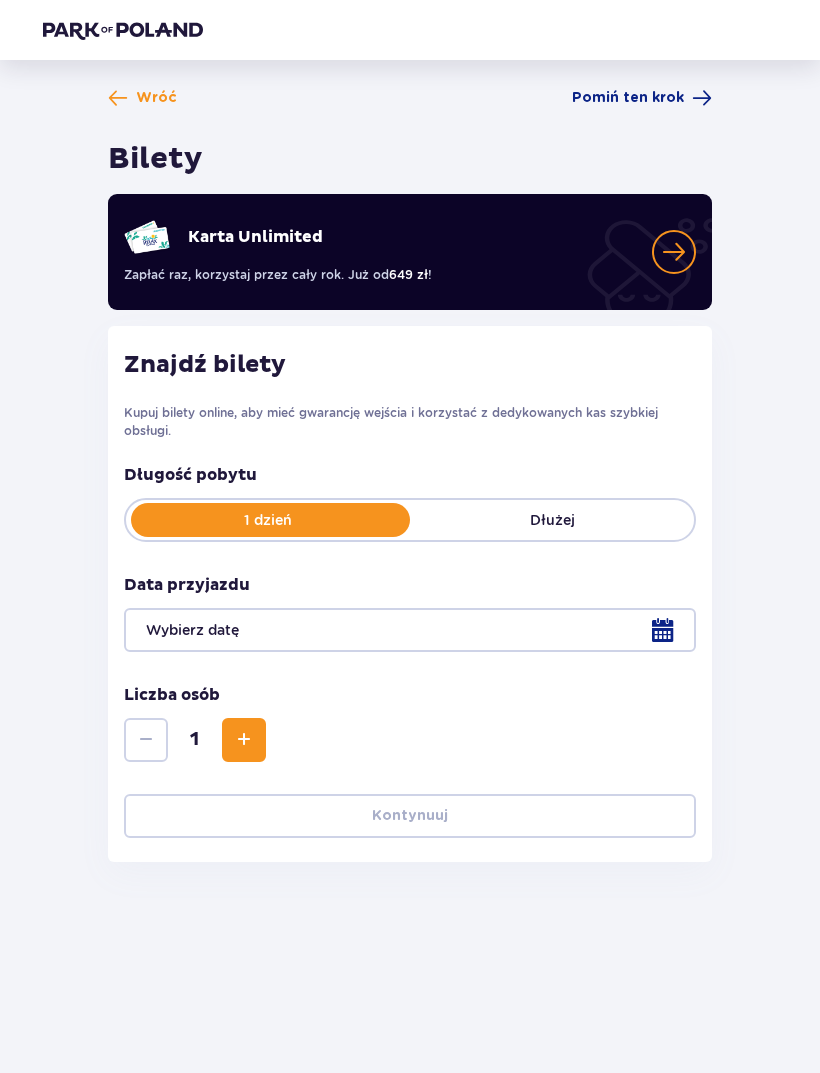 scroll, scrollTop: 0, scrollLeft: 0, axis: both 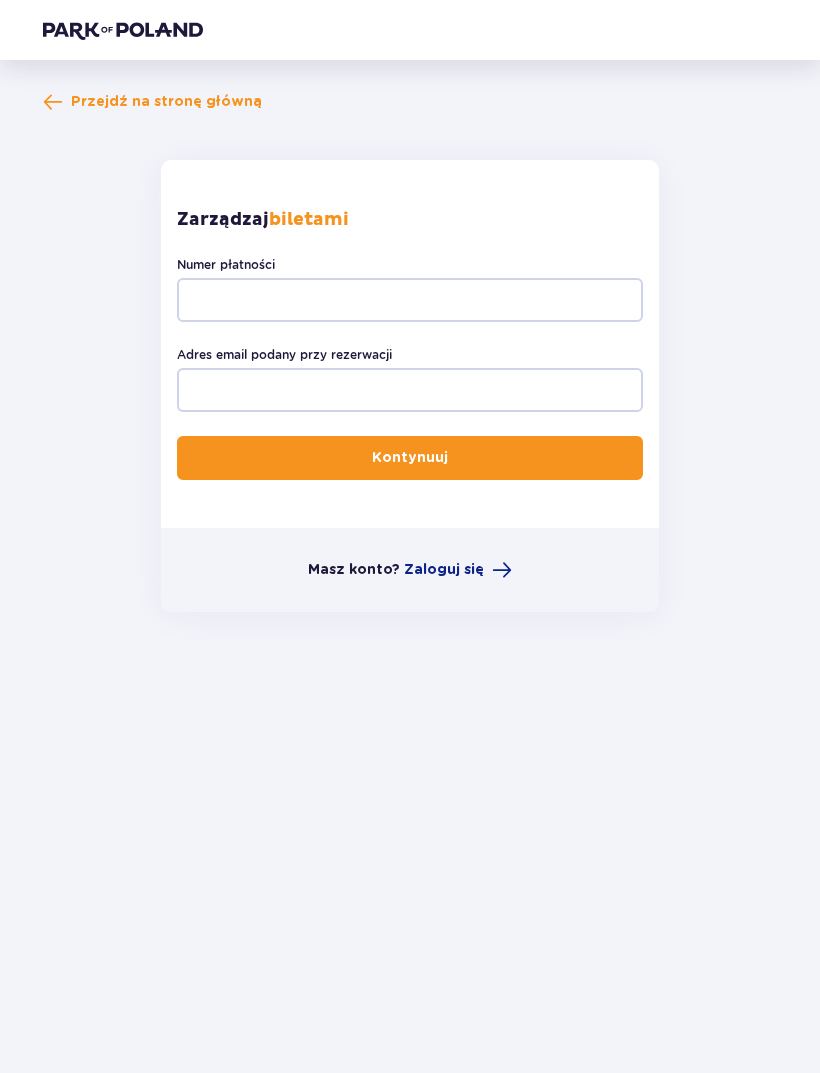 click on "Przejdź na stronę główną" at bounding box center [166, 102] 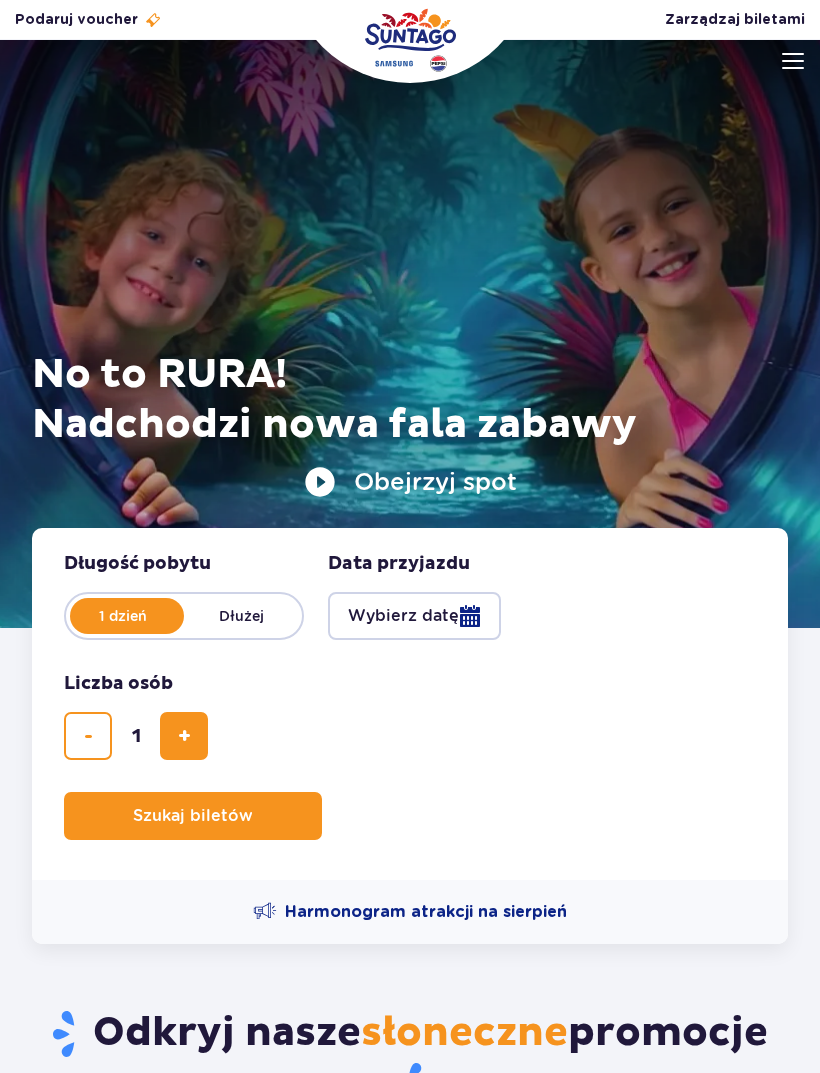 scroll, scrollTop: 0, scrollLeft: 0, axis: both 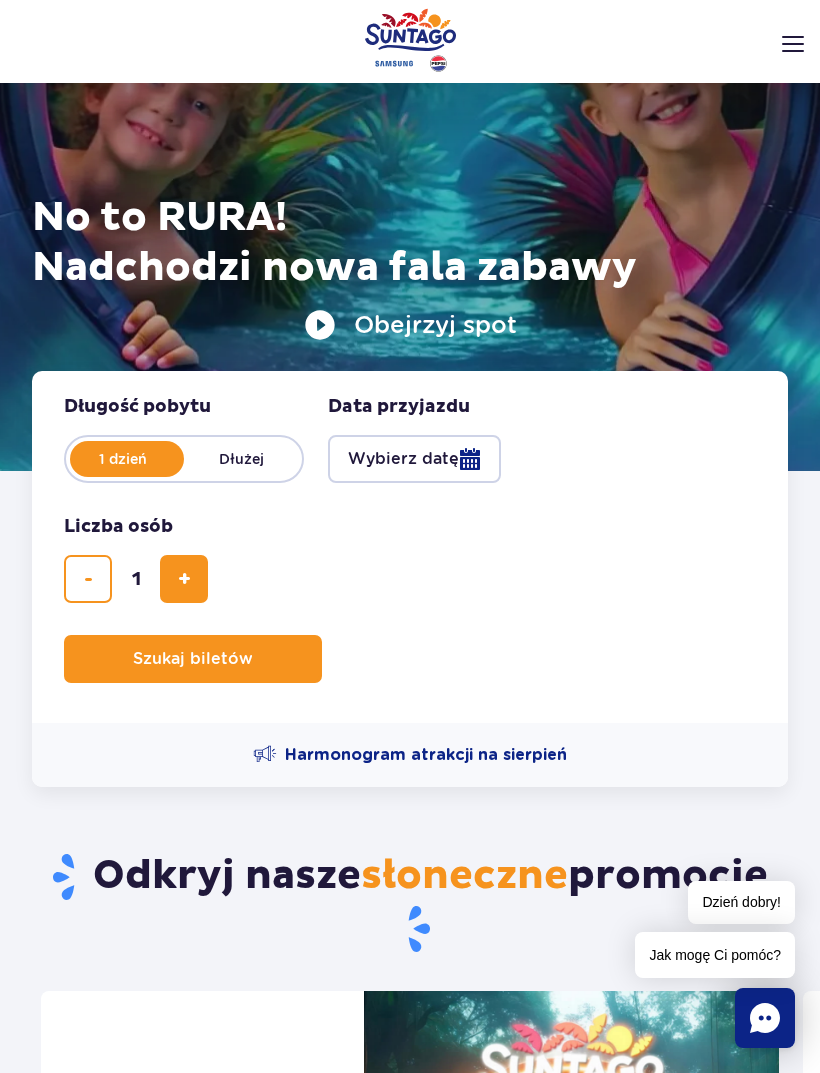 click on "Wybierz datę" at bounding box center (414, 459) 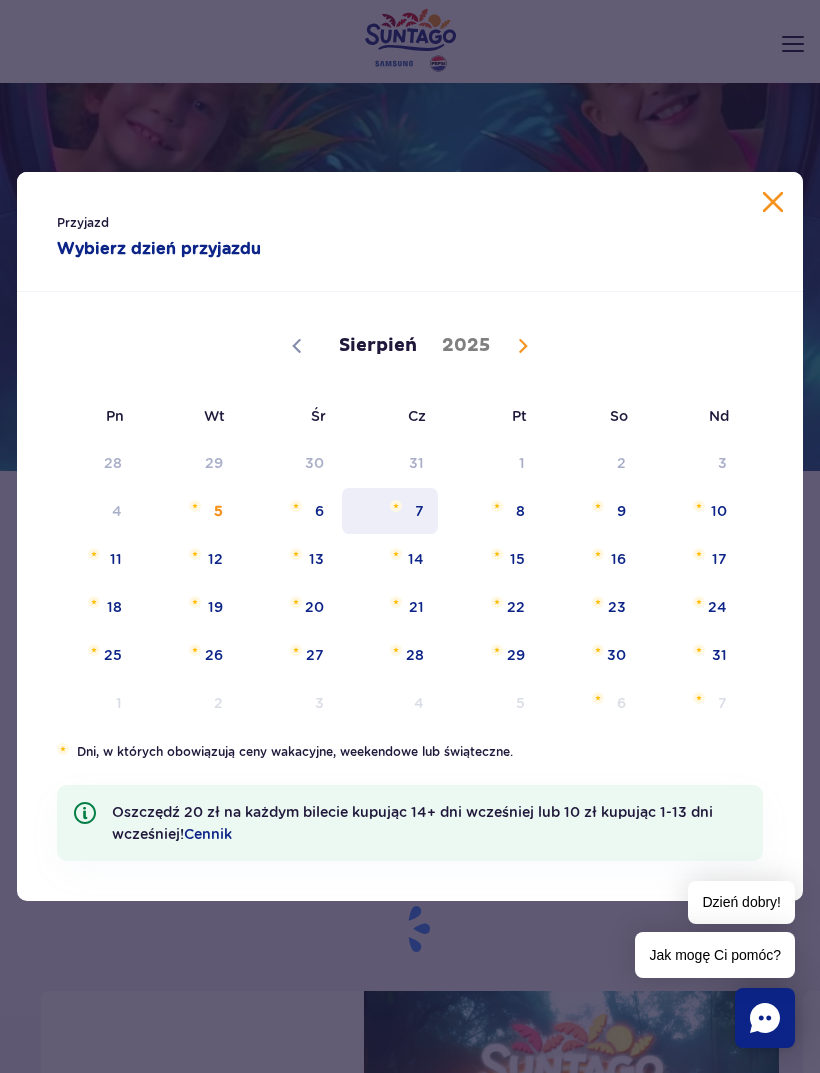 click on "7" at bounding box center (390, 511) 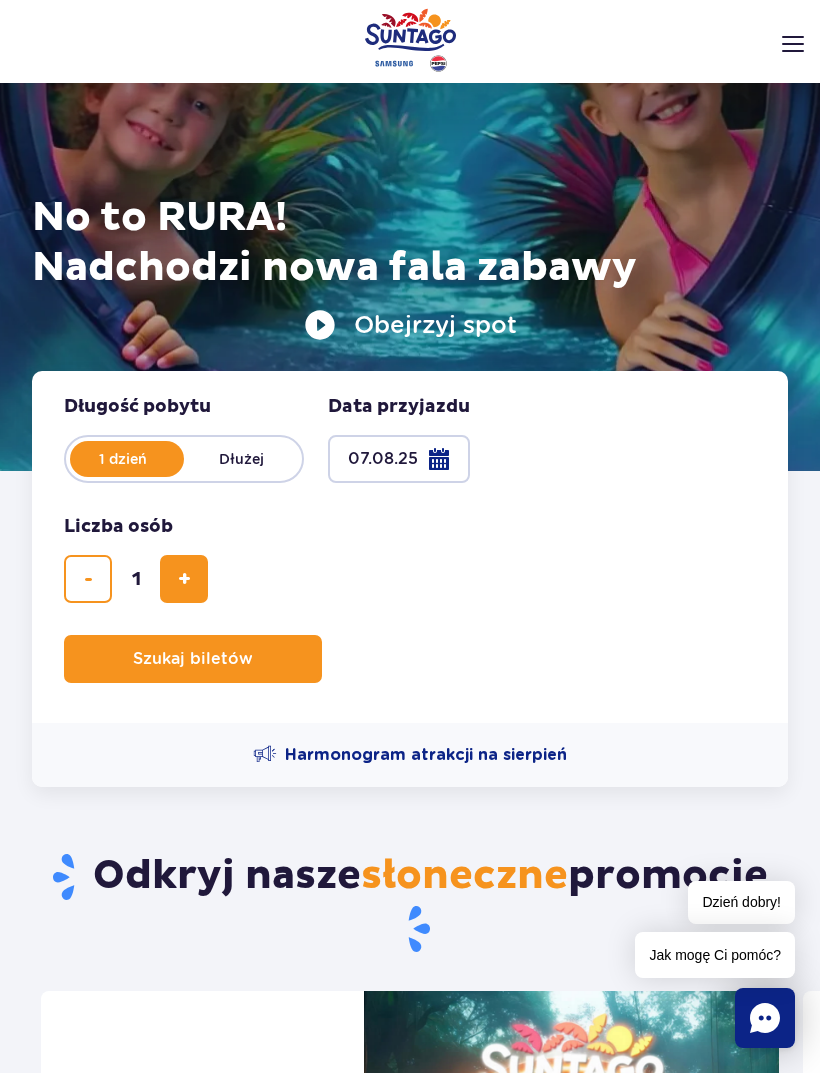 click at bounding box center [184, 579] 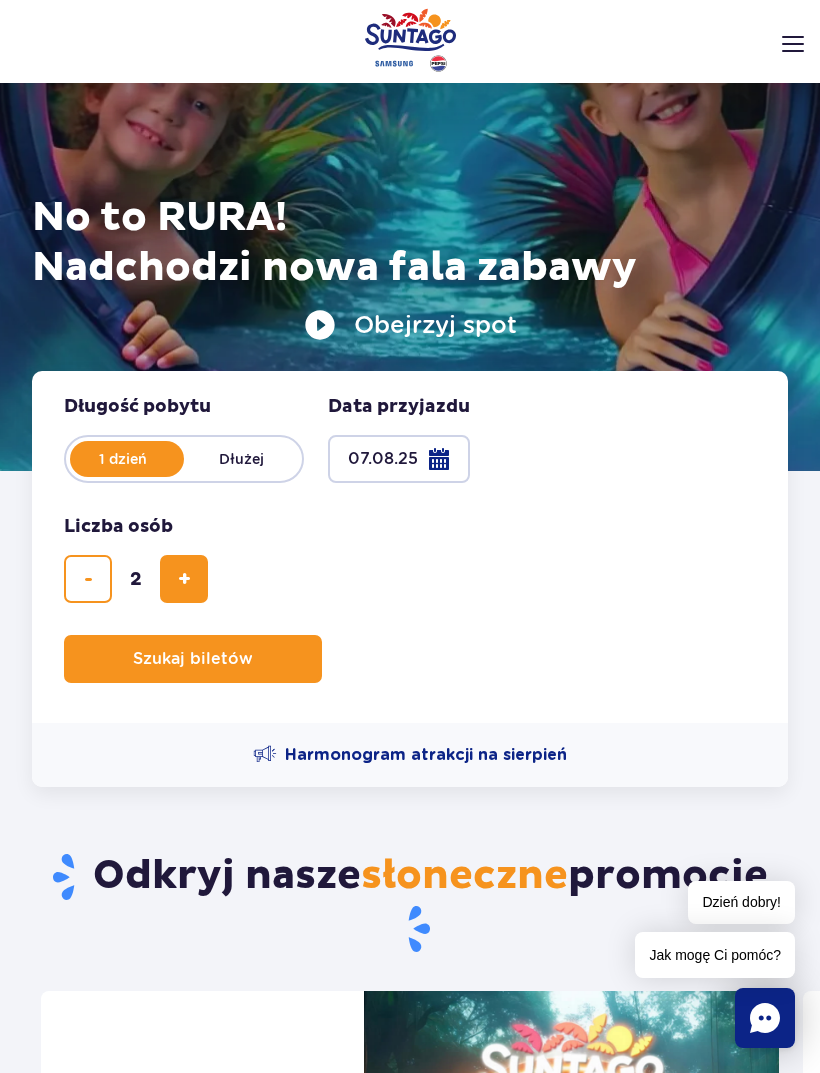 click on "Szukaj biletów" at bounding box center [193, 659] 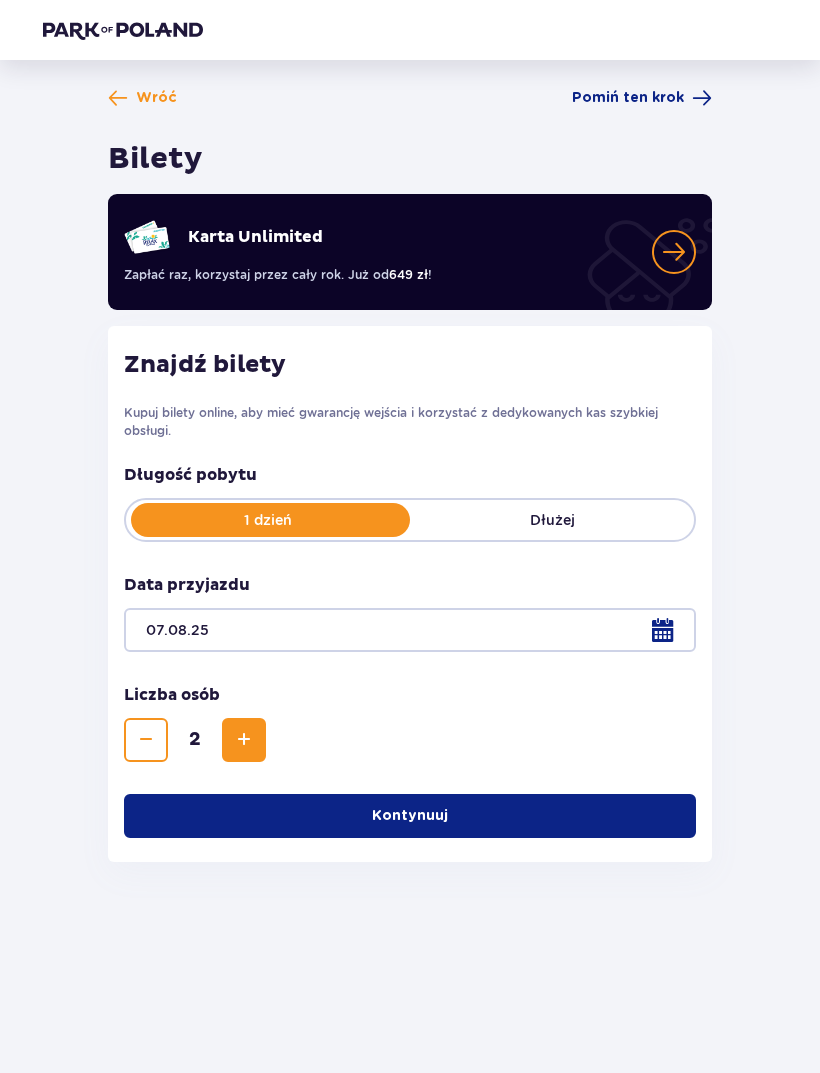 scroll, scrollTop: 21, scrollLeft: 0, axis: vertical 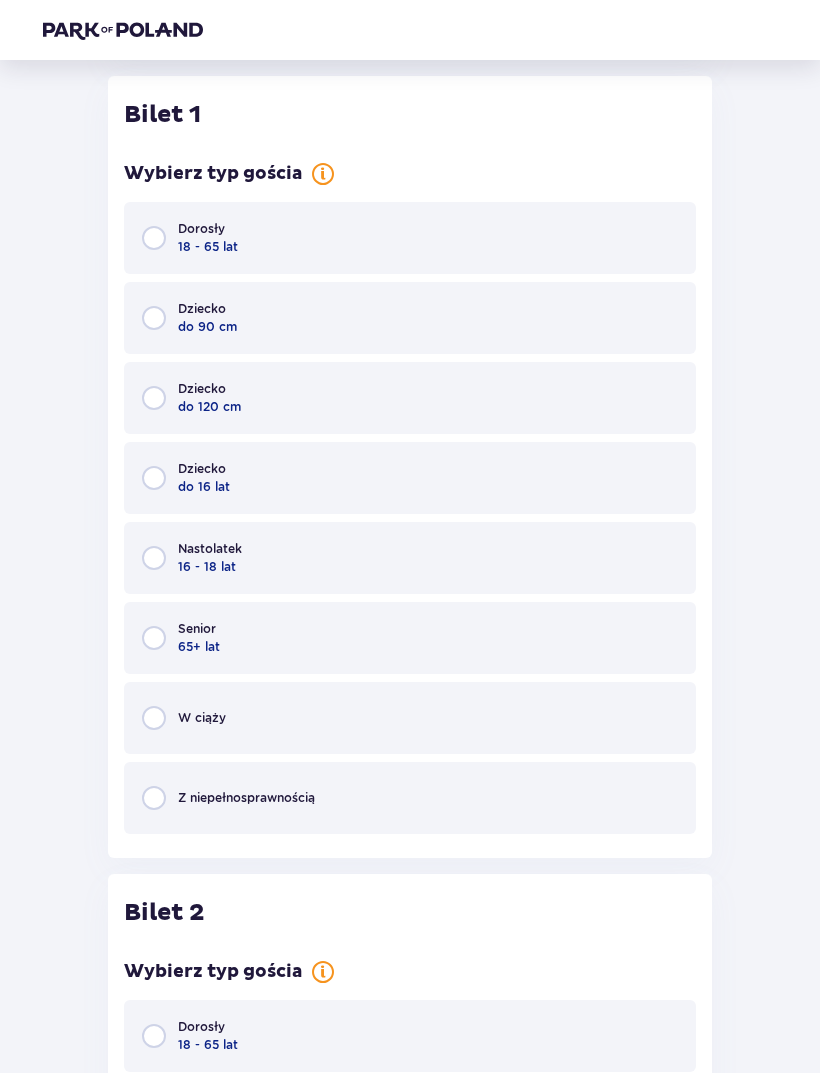 click at bounding box center (154, 238) 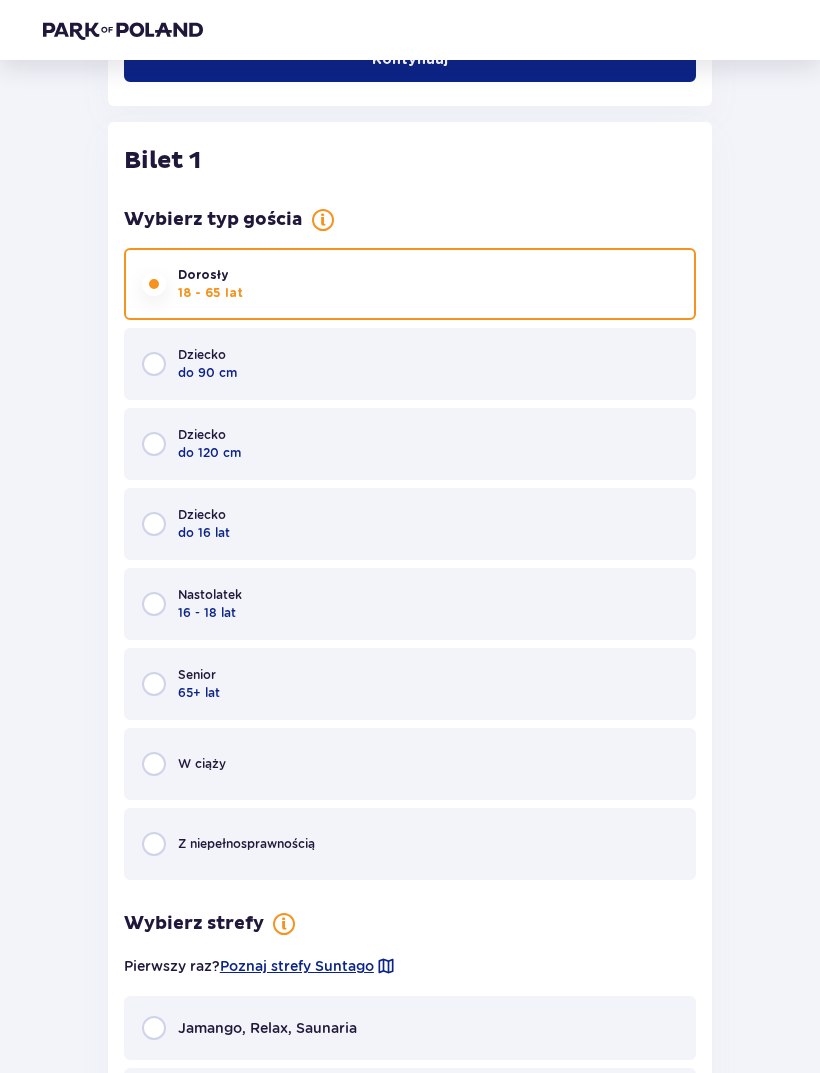 scroll, scrollTop: 815, scrollLeft: 0, axis: vertical 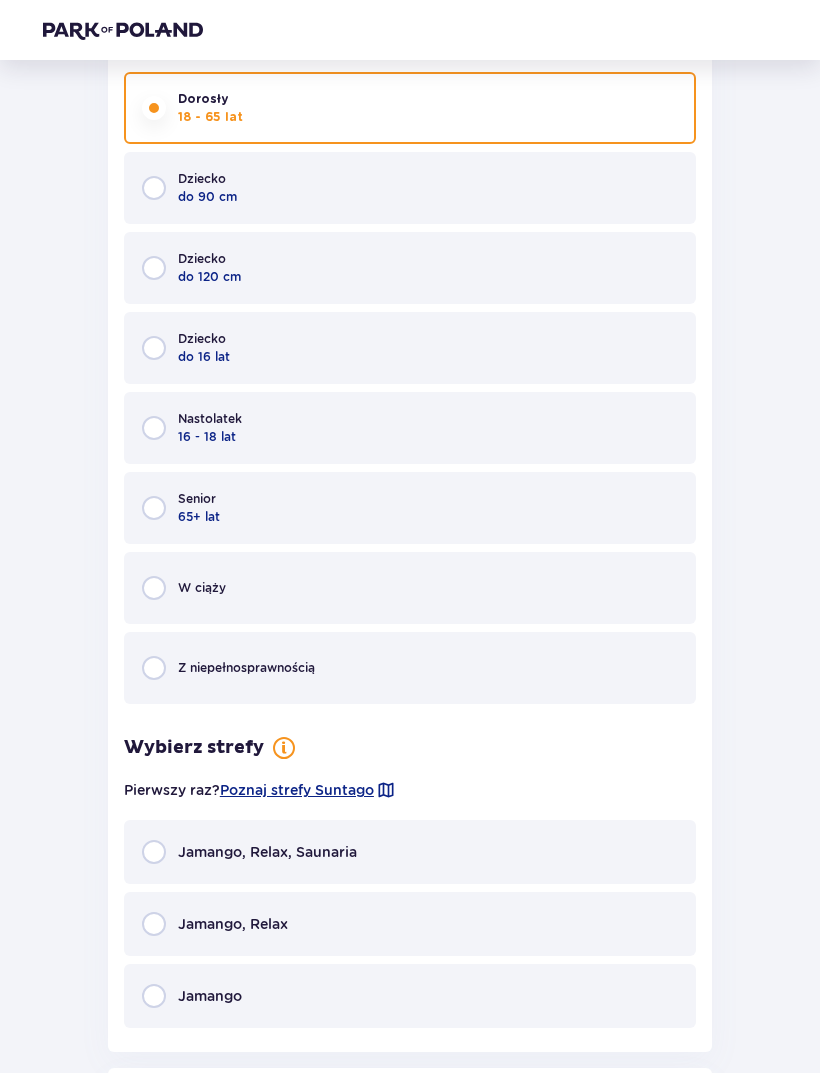click on "Jamango, Relax, Saunaria" at bounding box center [410, 853] 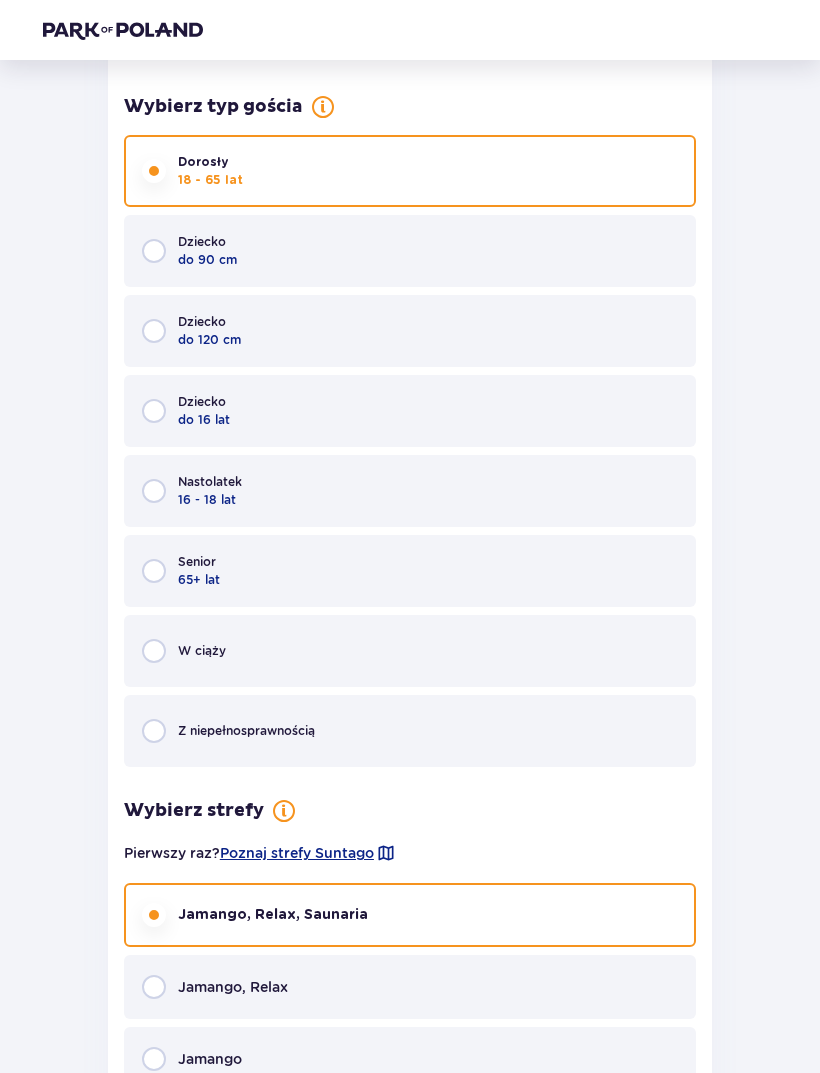 scroll, scrollTop: 878, scrollLeft: 0, axis: vertical 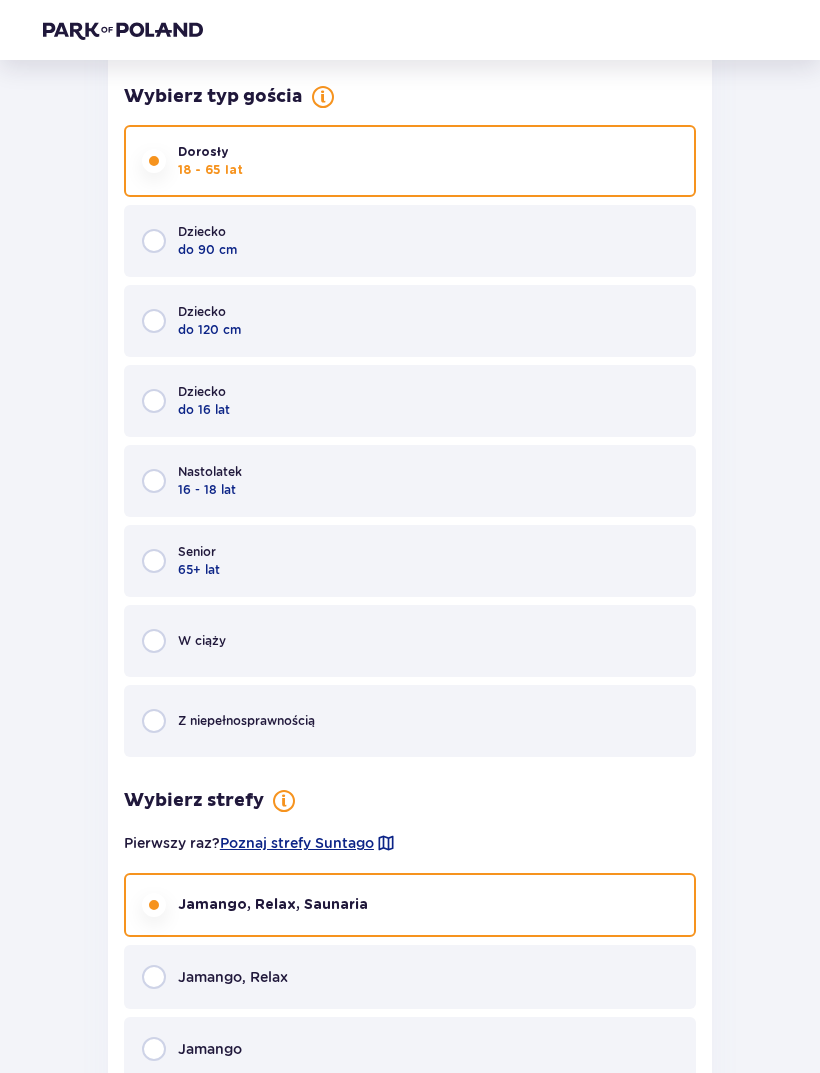 click on "Nastolatek" at bounding box center (210, 473) 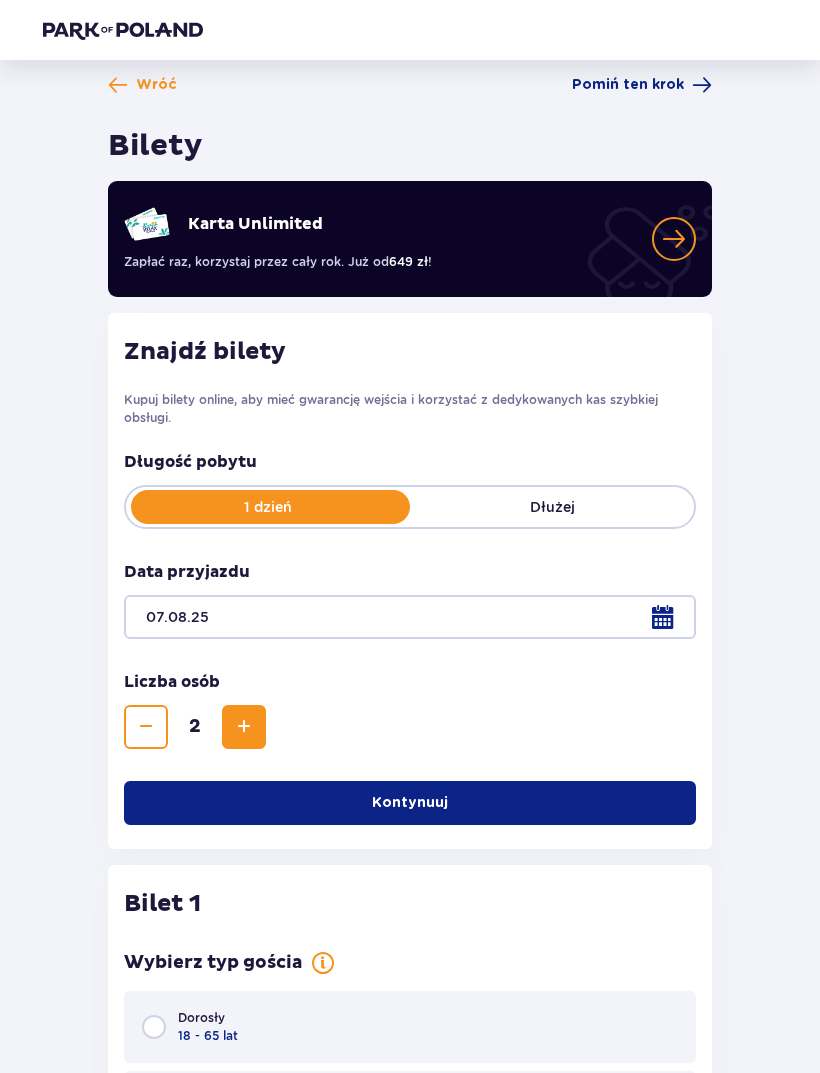 scroll, scrollTop: 0, scrollLeft: 0, axis: both 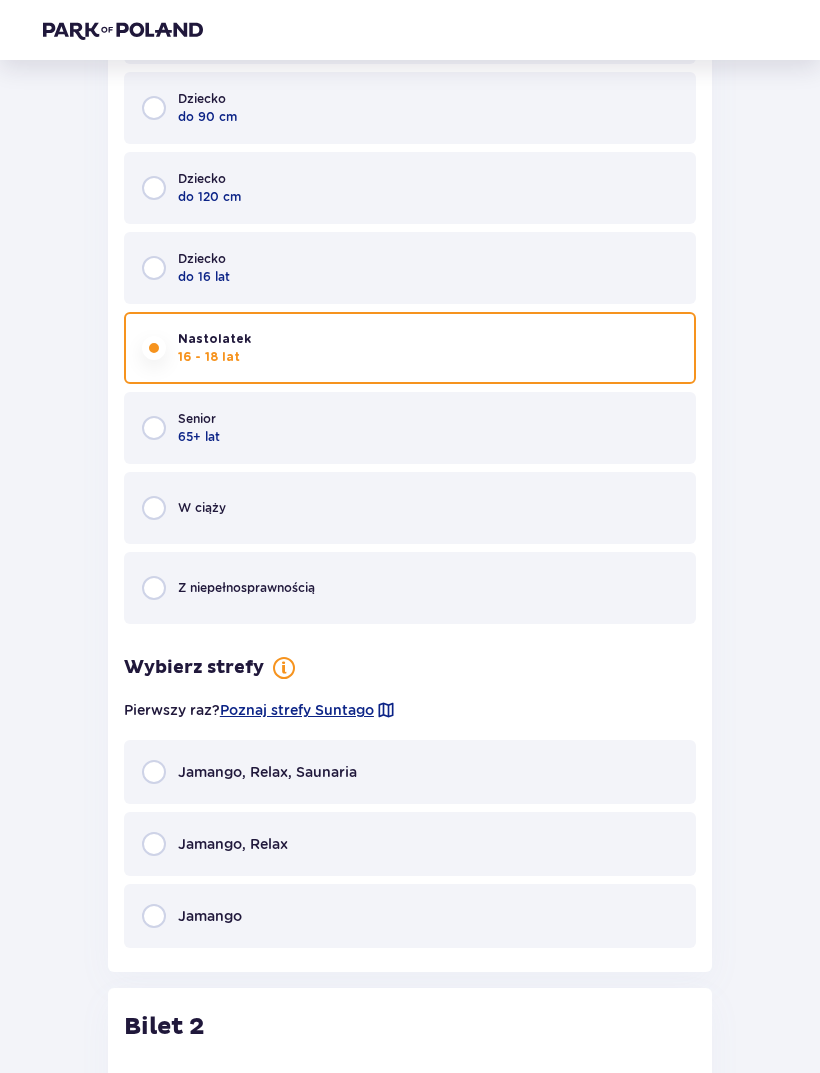 click on "Jamango, Relax, Saunaria" at bounding box center [410, 773] 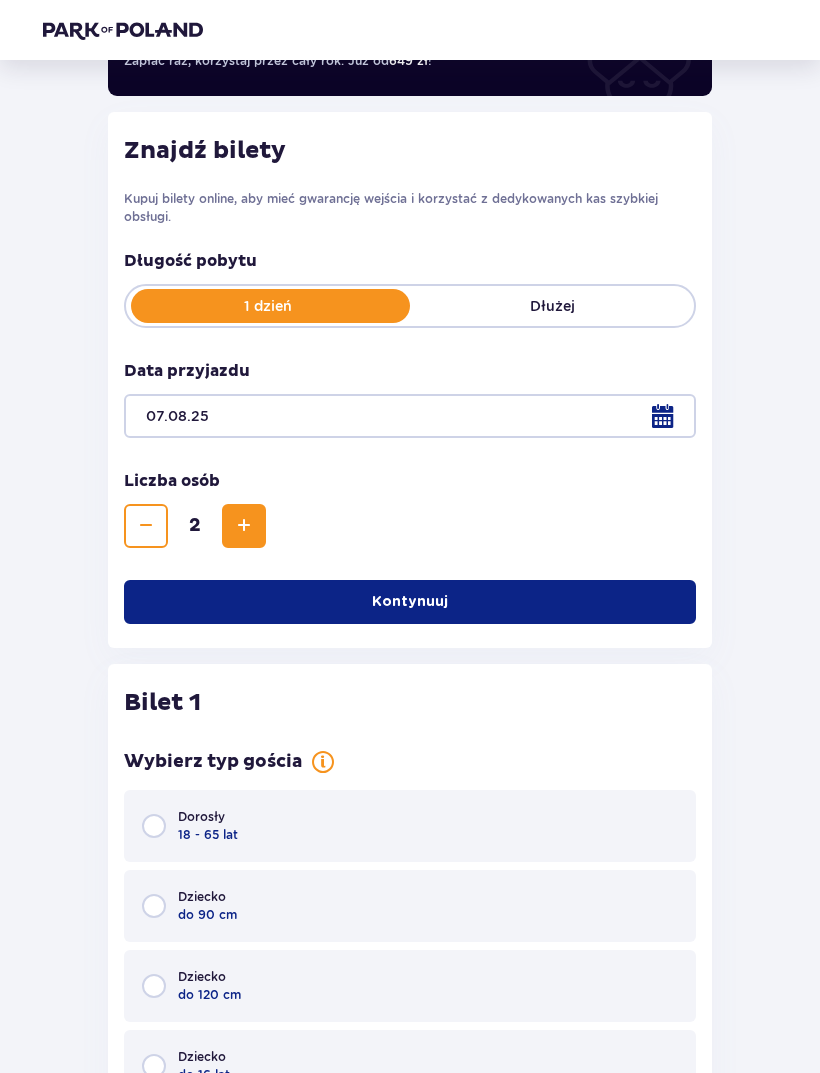 scroll, scrollTop: 0, scrollLeft: 0, axis: both 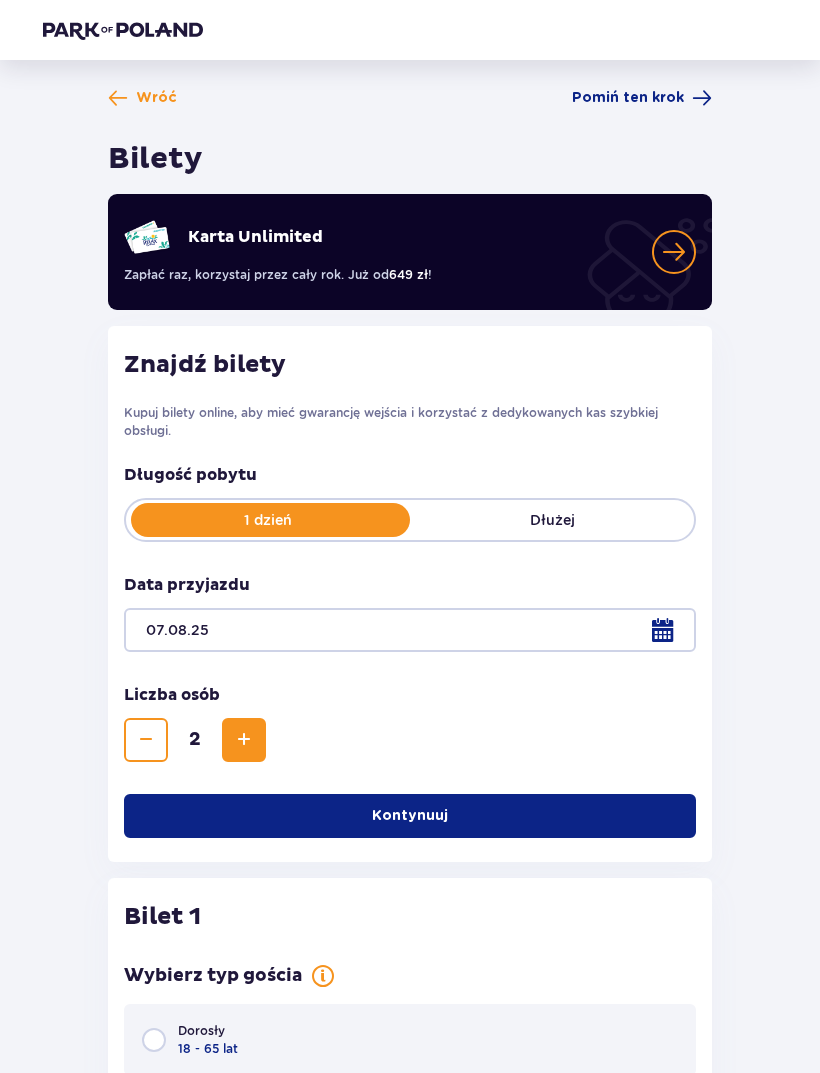 click on "Pomiń ten krok" at bounding box center [628, 98] 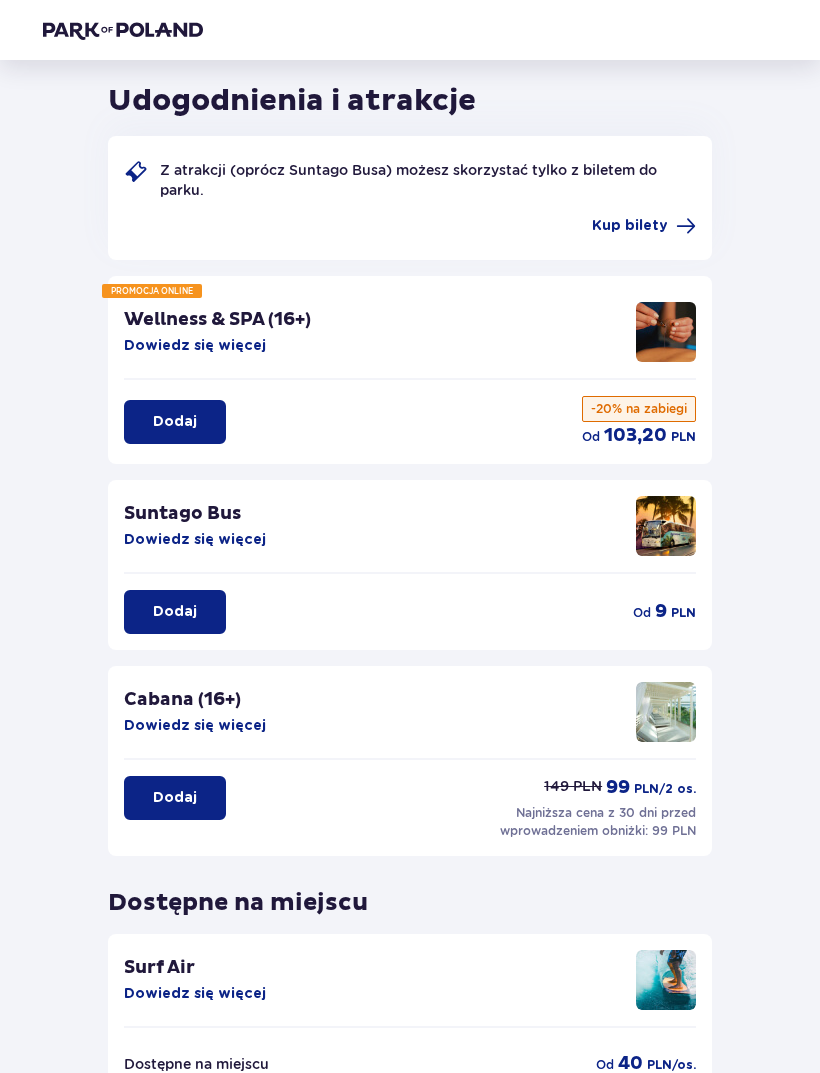 scroll, scrollTop: 0, scrollLeft: 0, axis: both 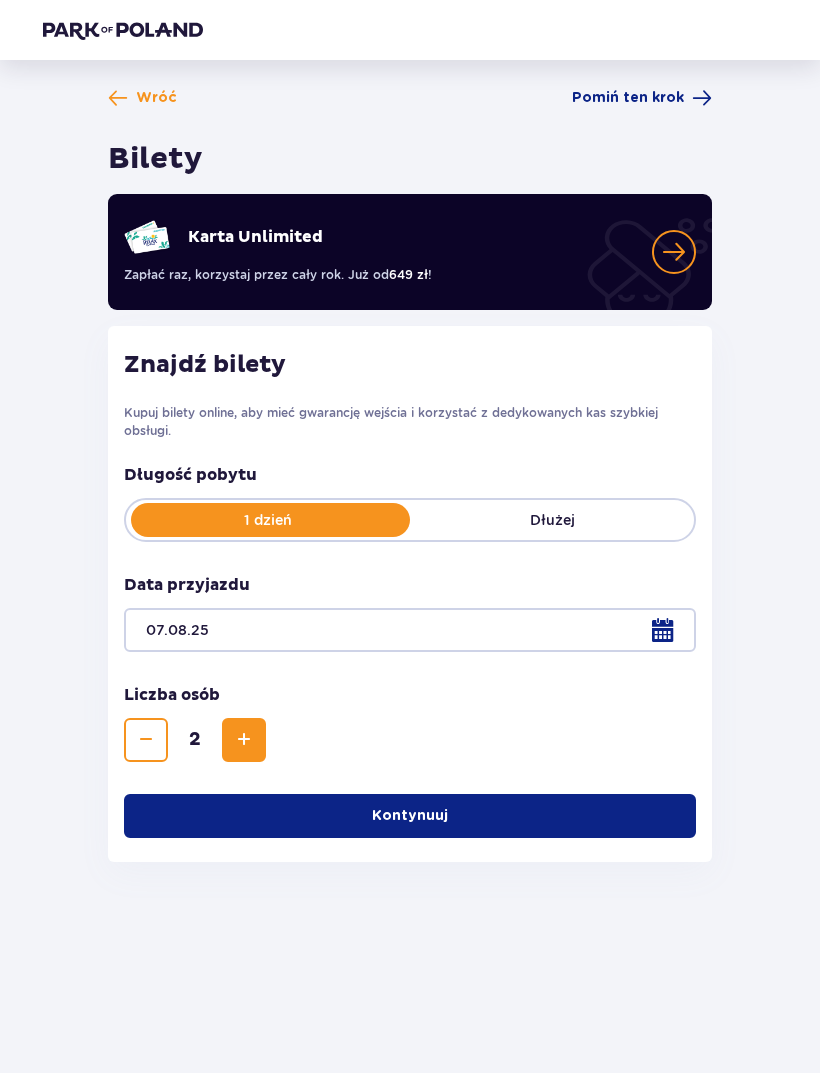 click on "Kontynuuj" at bounding box center [410, 816] 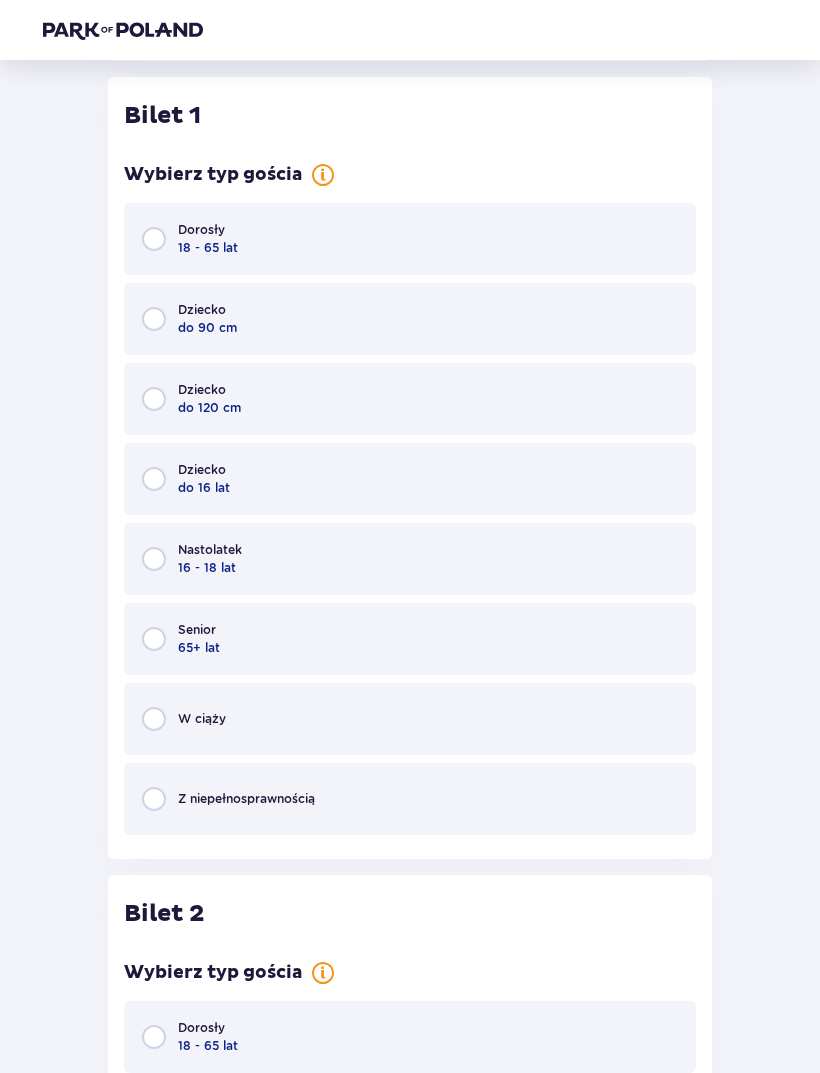 scroll, scrollTop: 802, scrollLeft: 0, axis: vertical 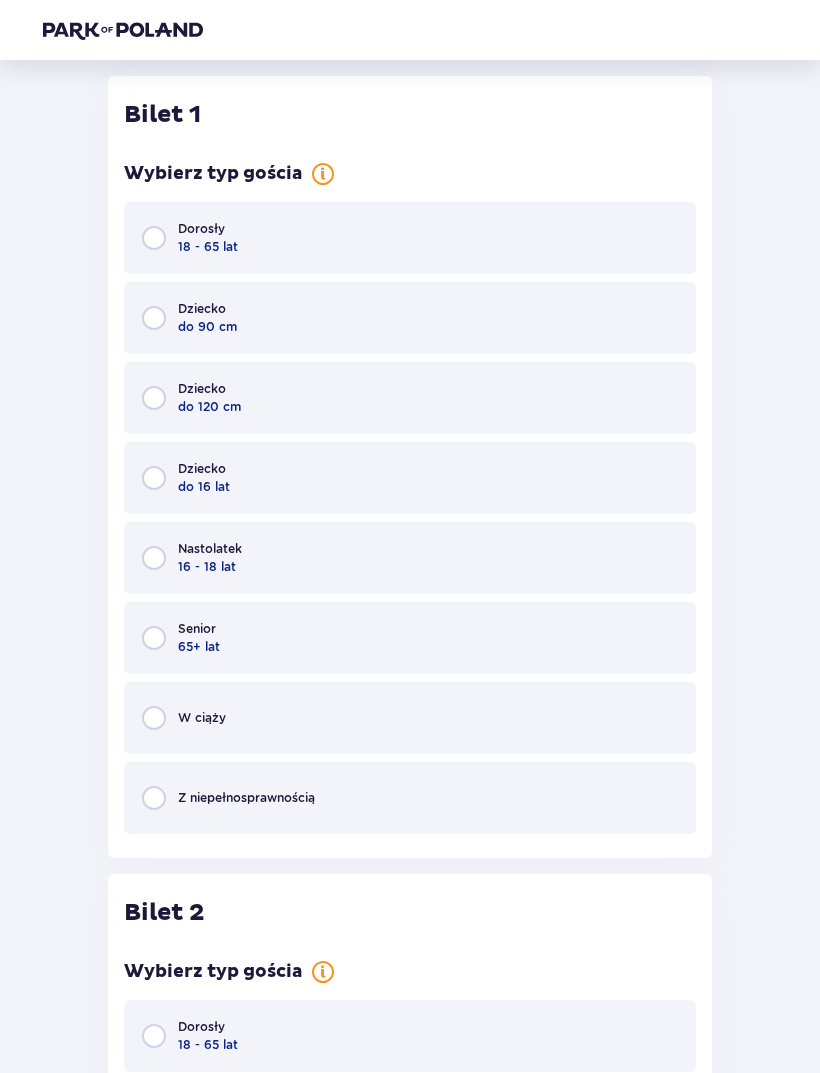click at bounding box center [154, 238] 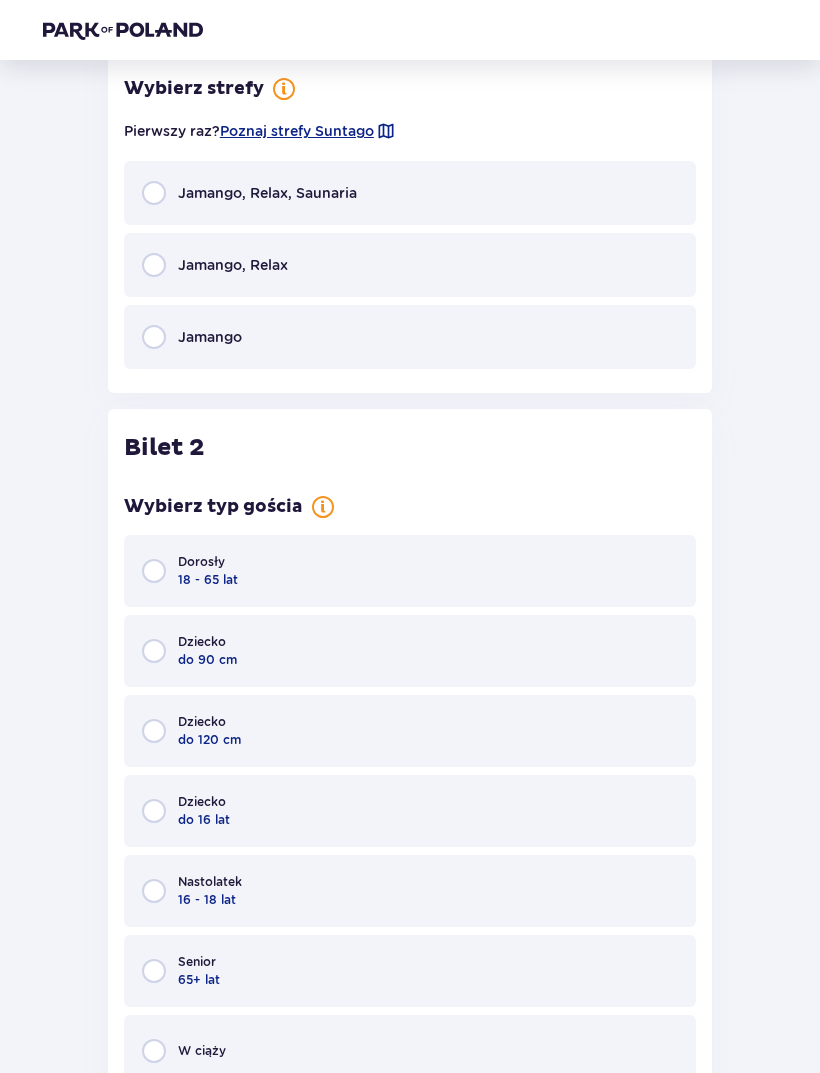 scroll, scrollTop: 1592, scrollLeft: 0, axis: vertical 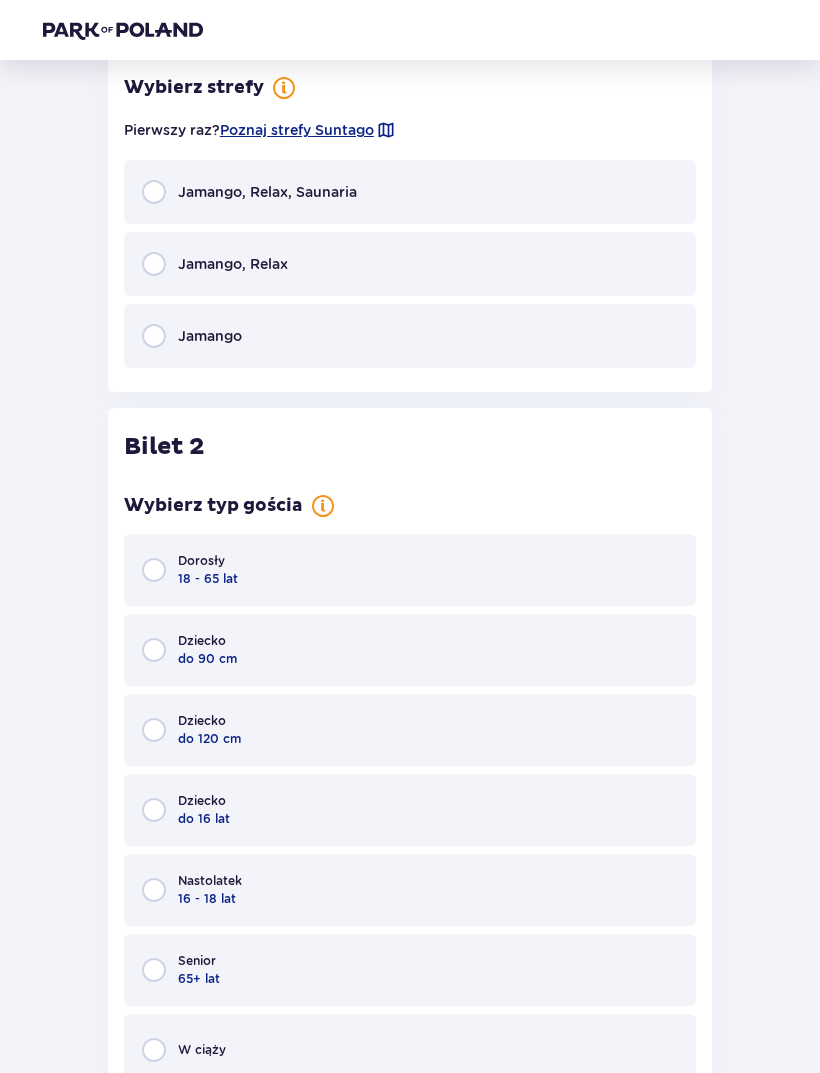 click at bounding box center (154, 192) 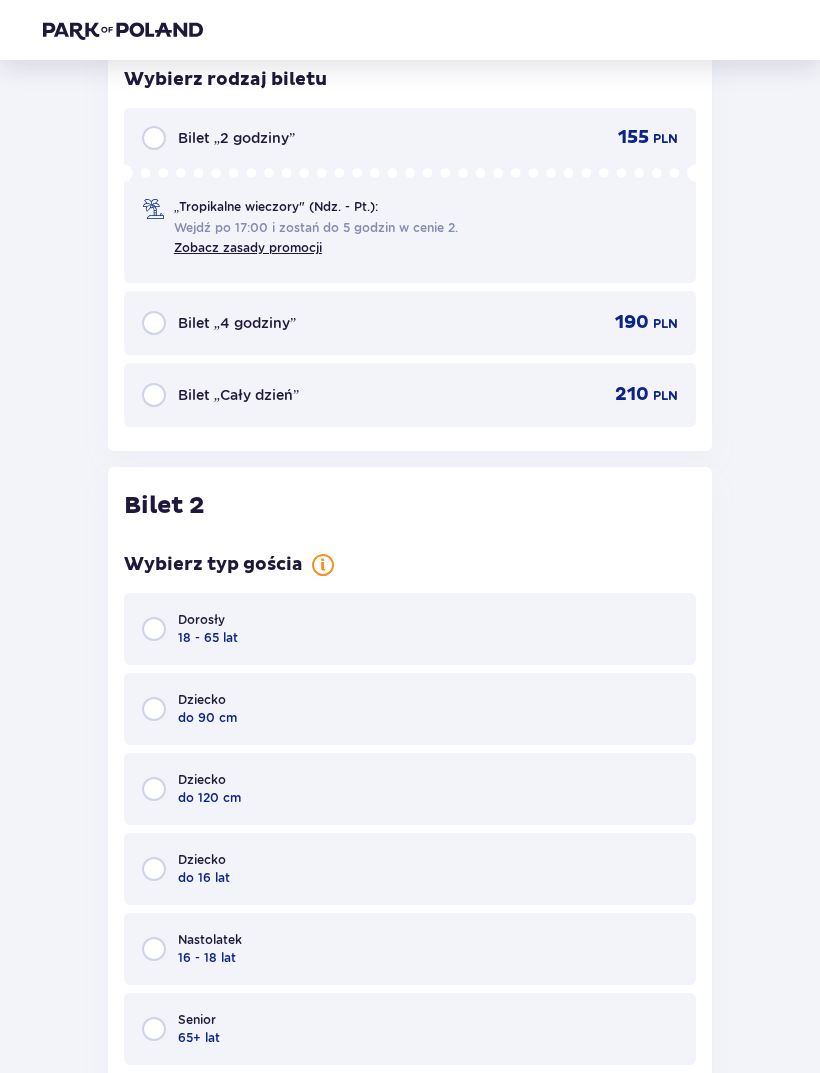 scroll, scrollTop: 1976, scrollLeft: 0, axis: vertical 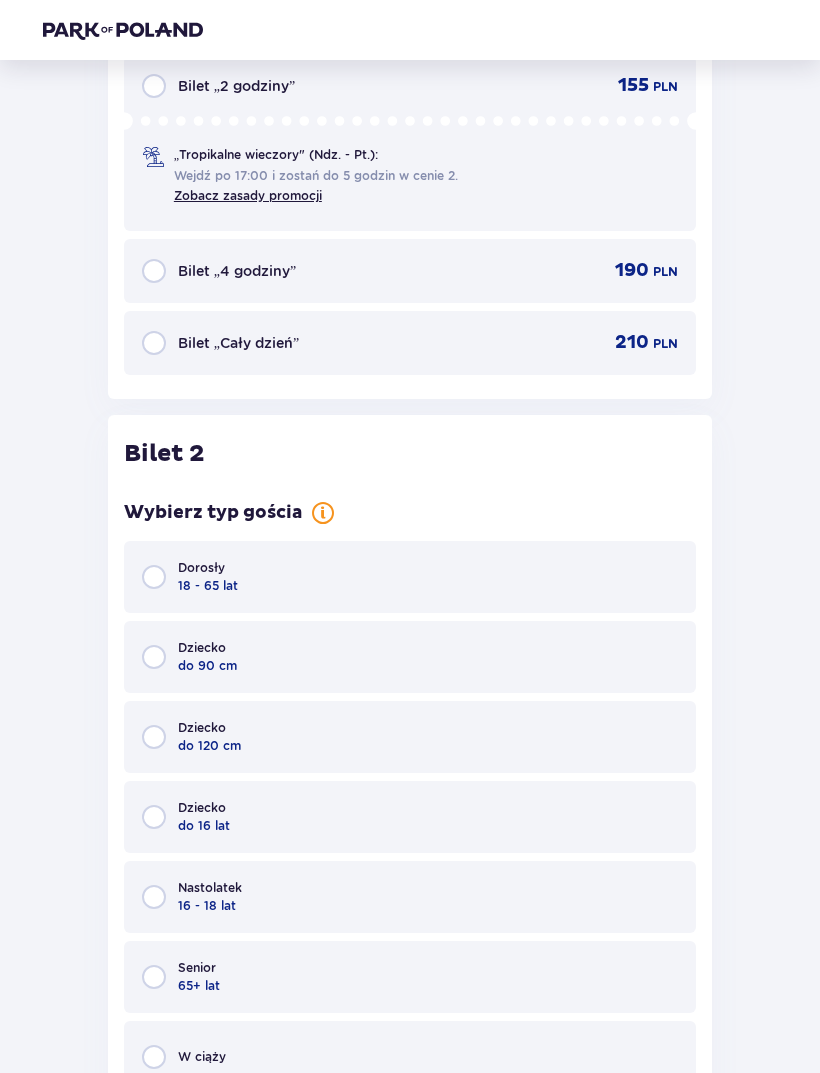 click on "Dorosły 18 - 65 lat" at bounding box center (410, 577) 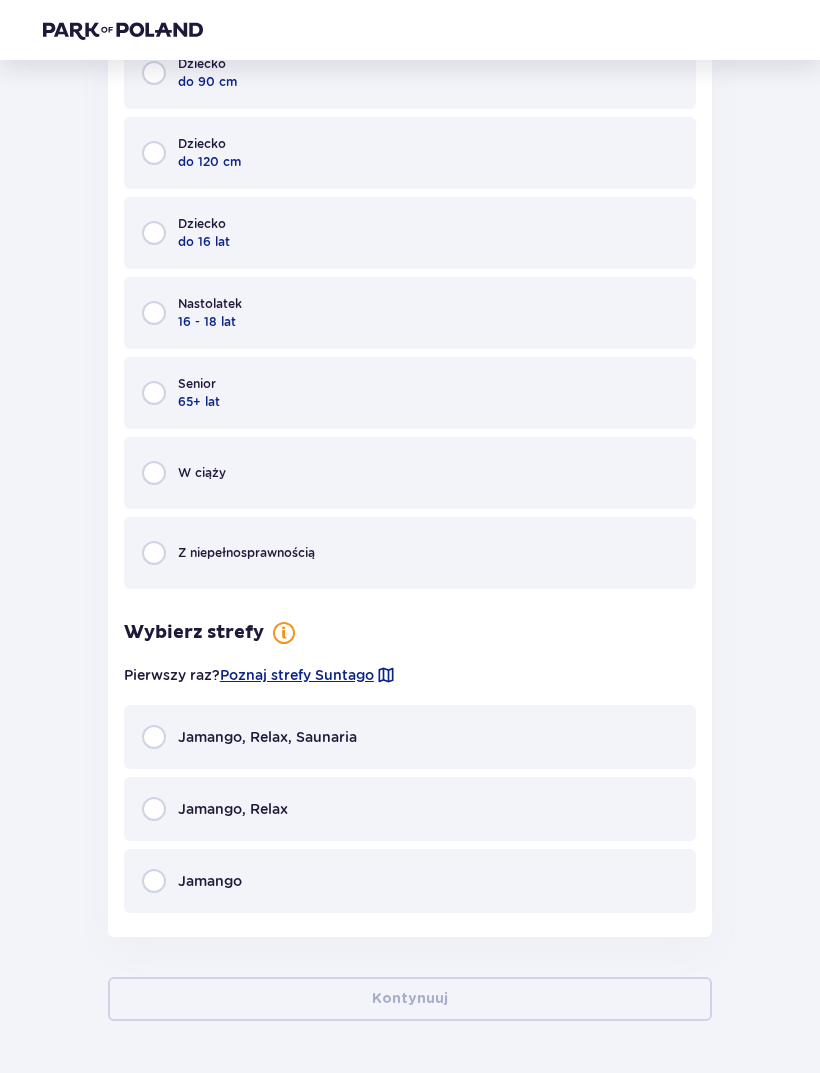 click at bounding box center [154, 737] 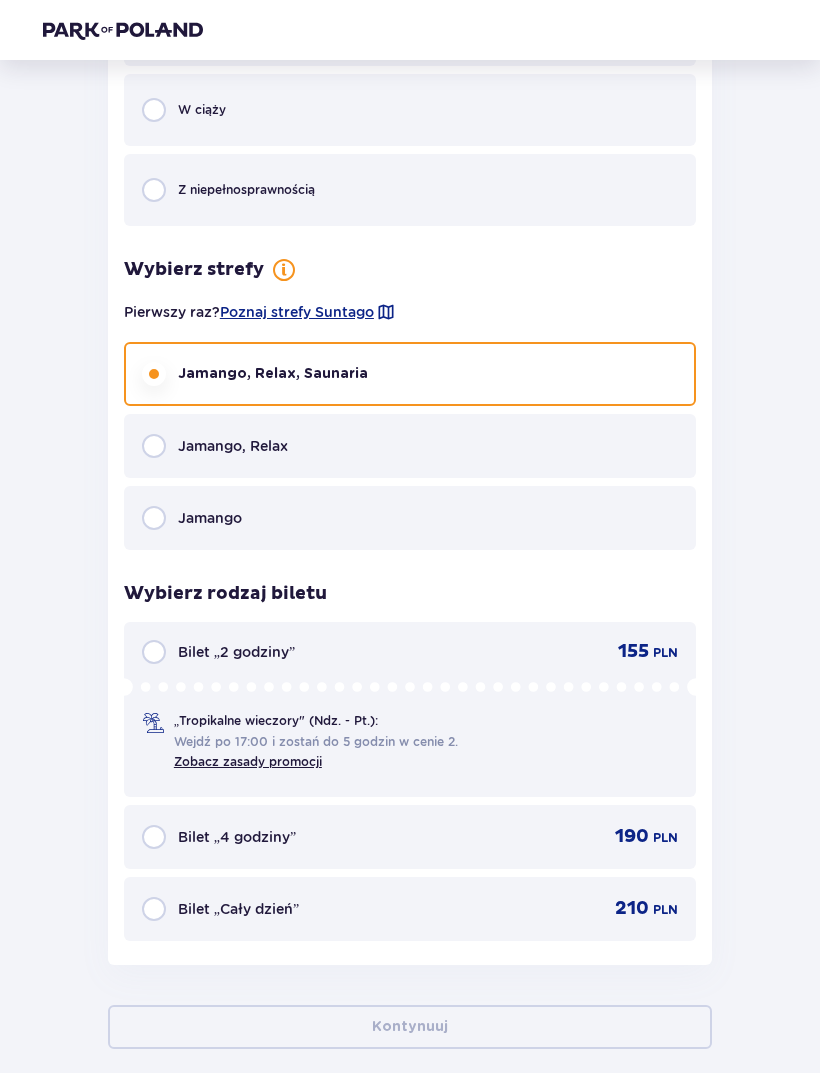 scroll, scrollTop: 2947, scrollLeft: 0, axis: vertical 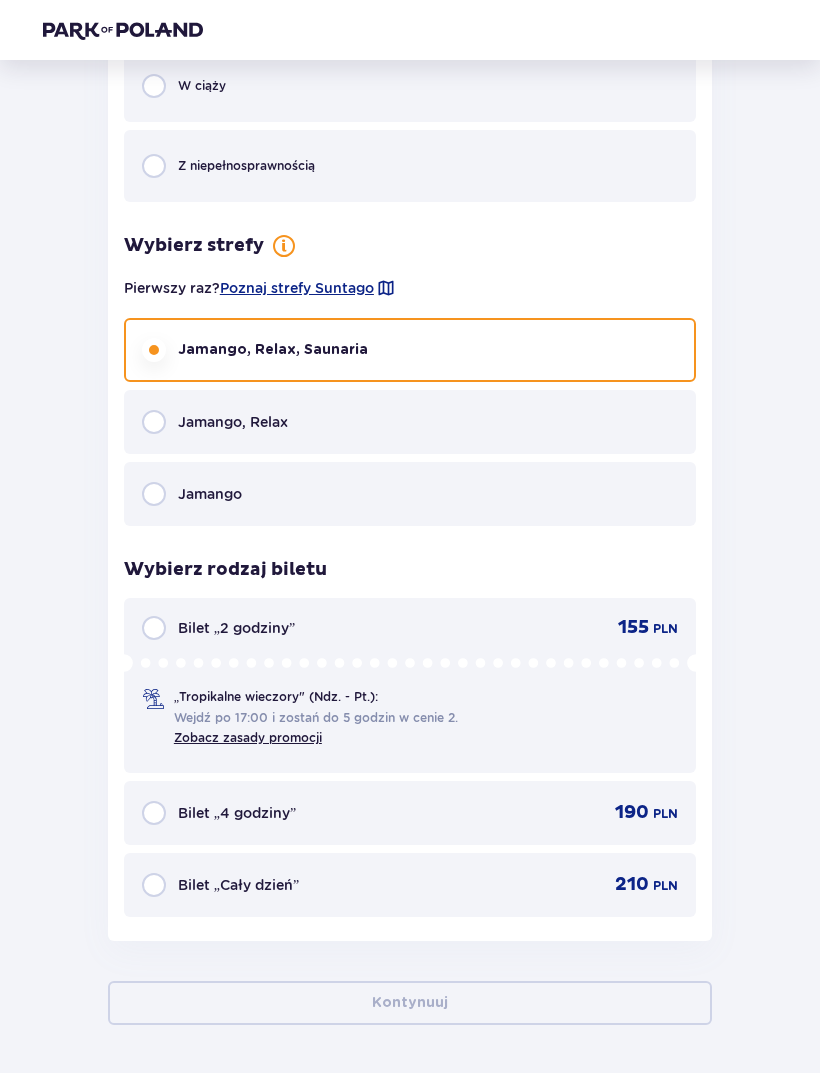 click at bounding box center [154, 885] 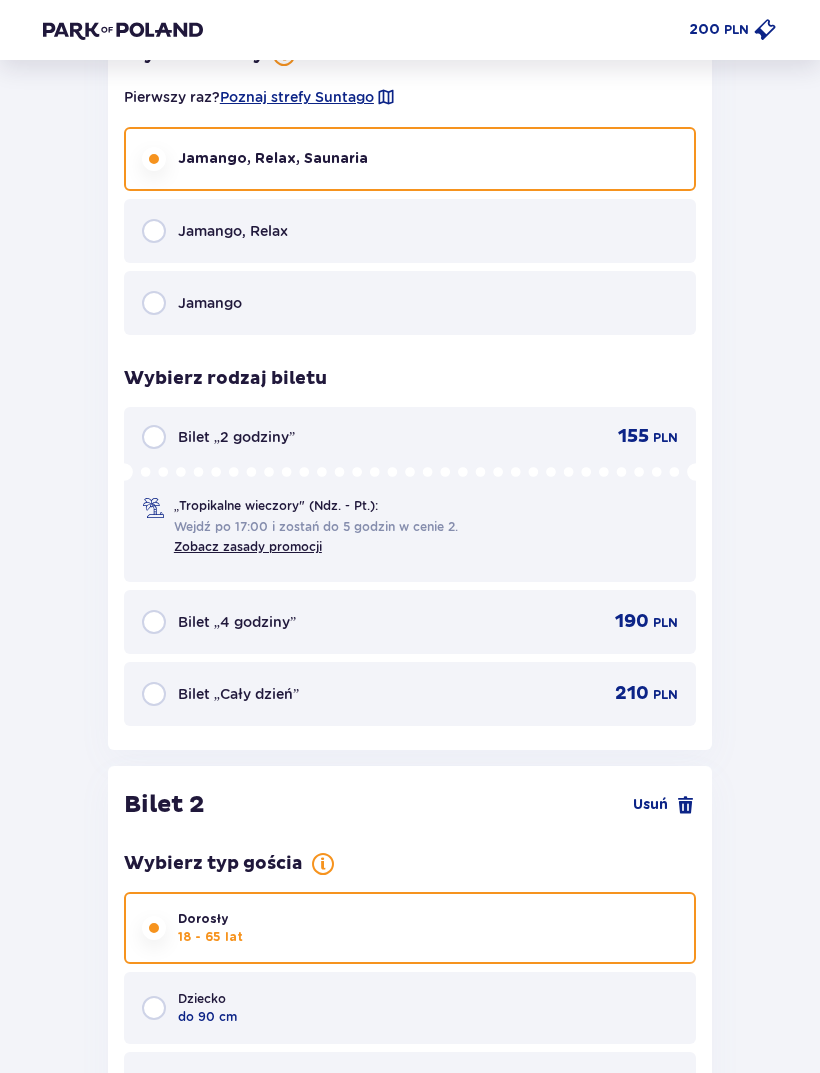 scroll, scrollTop: 1663, scrollLeft: 0, axis: vertical 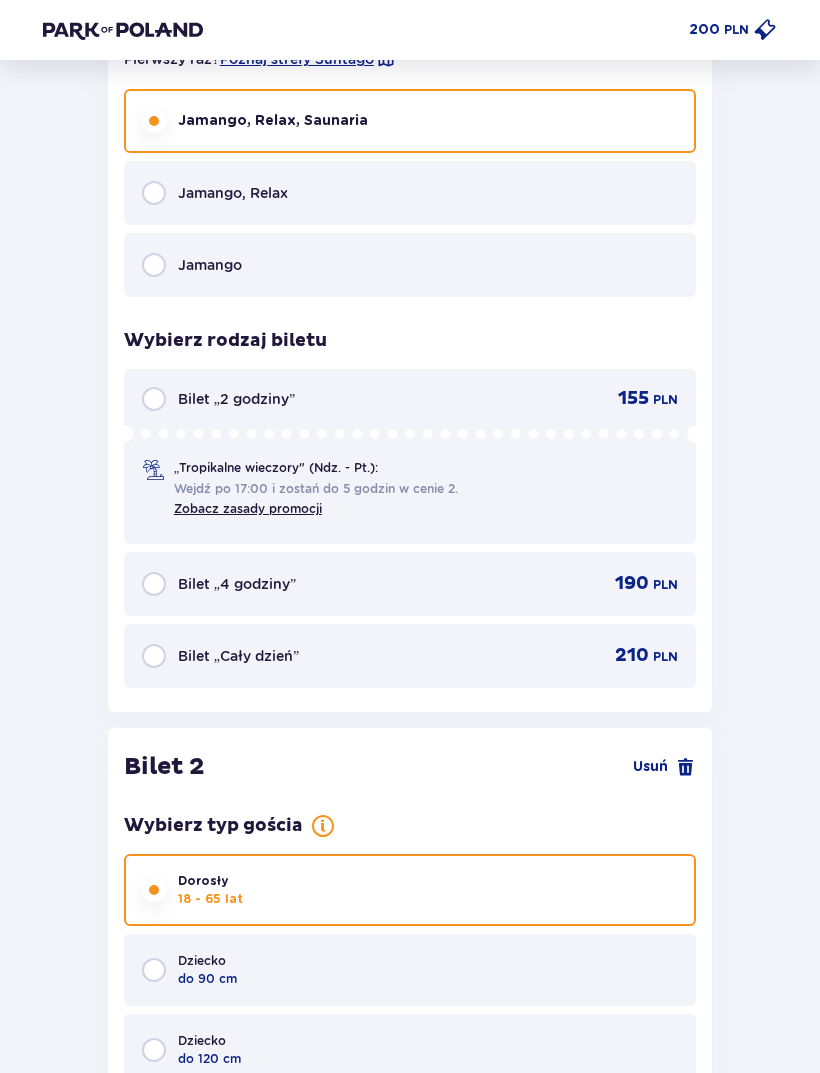 click on "Bilet „Cały dzień” 210 PLN" at bounding box center (410, 656) 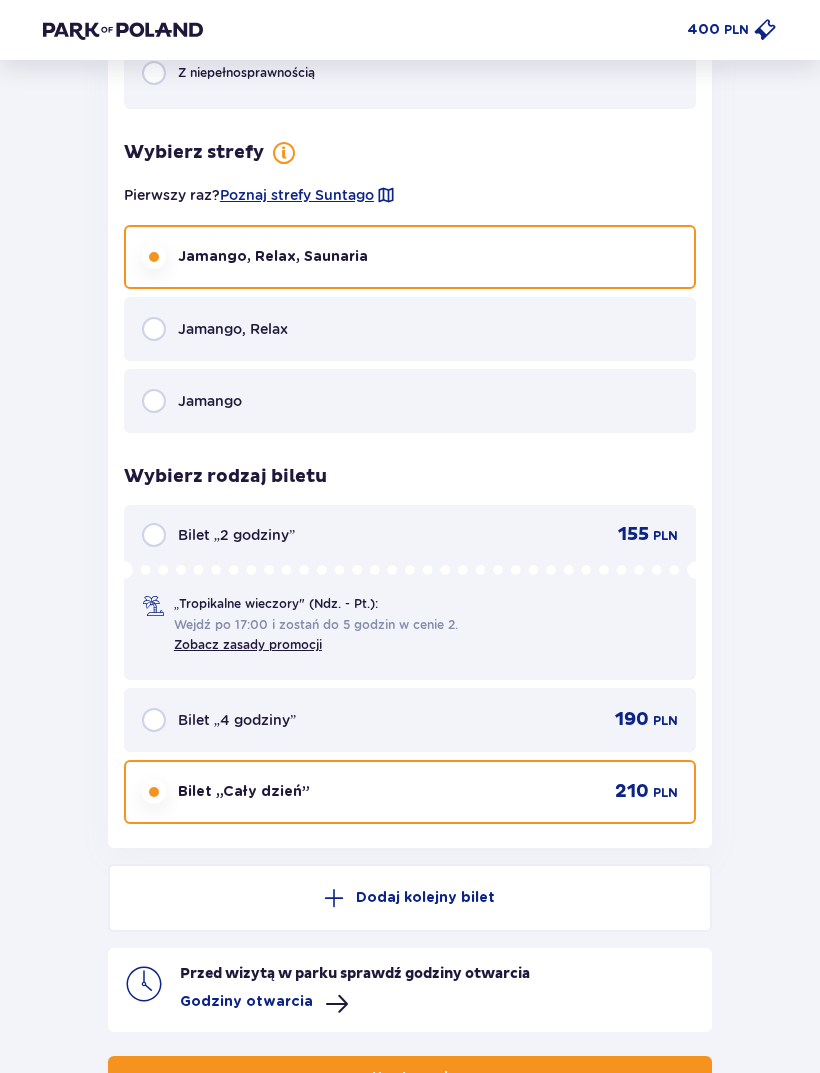 scroll, scrollTop: 3115, scrollLeft: 0, axis: vertical 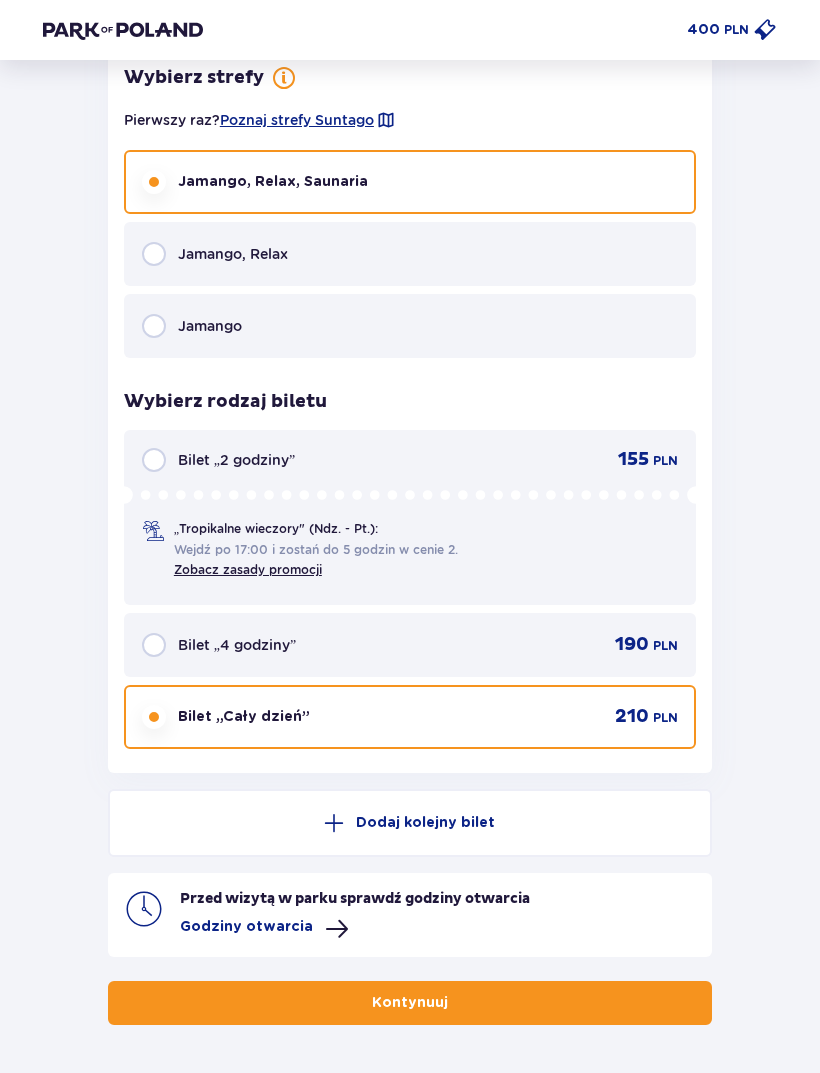 click on "Jamango, Relax" at bounding box center (233, 254) 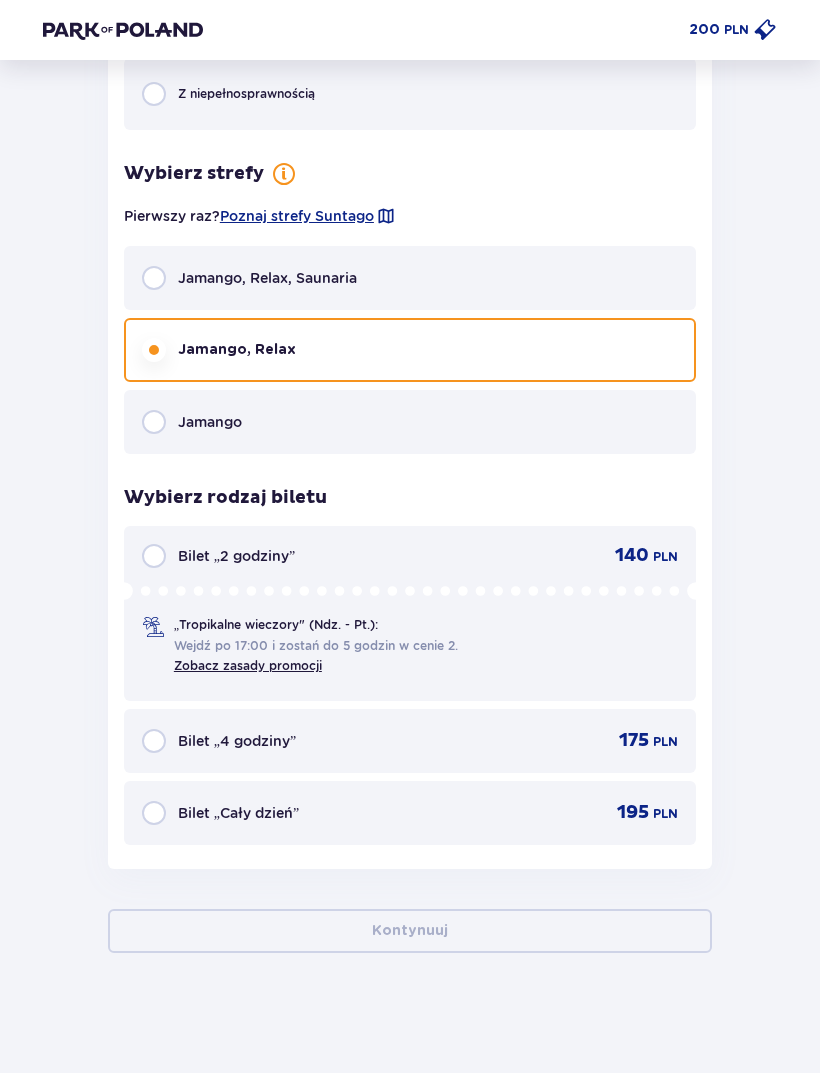 scroll, scrollTop: 2947, scrollLeft: 0, axis: vertical 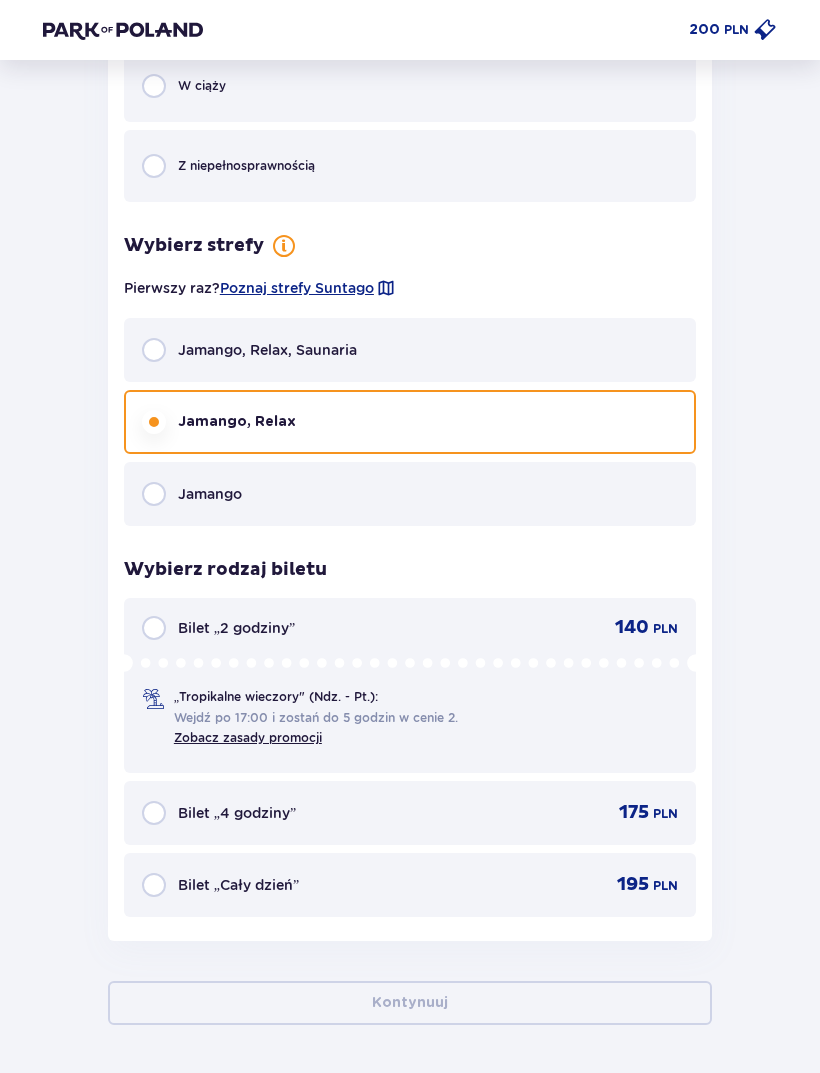 click at bounding box center [154, 350] 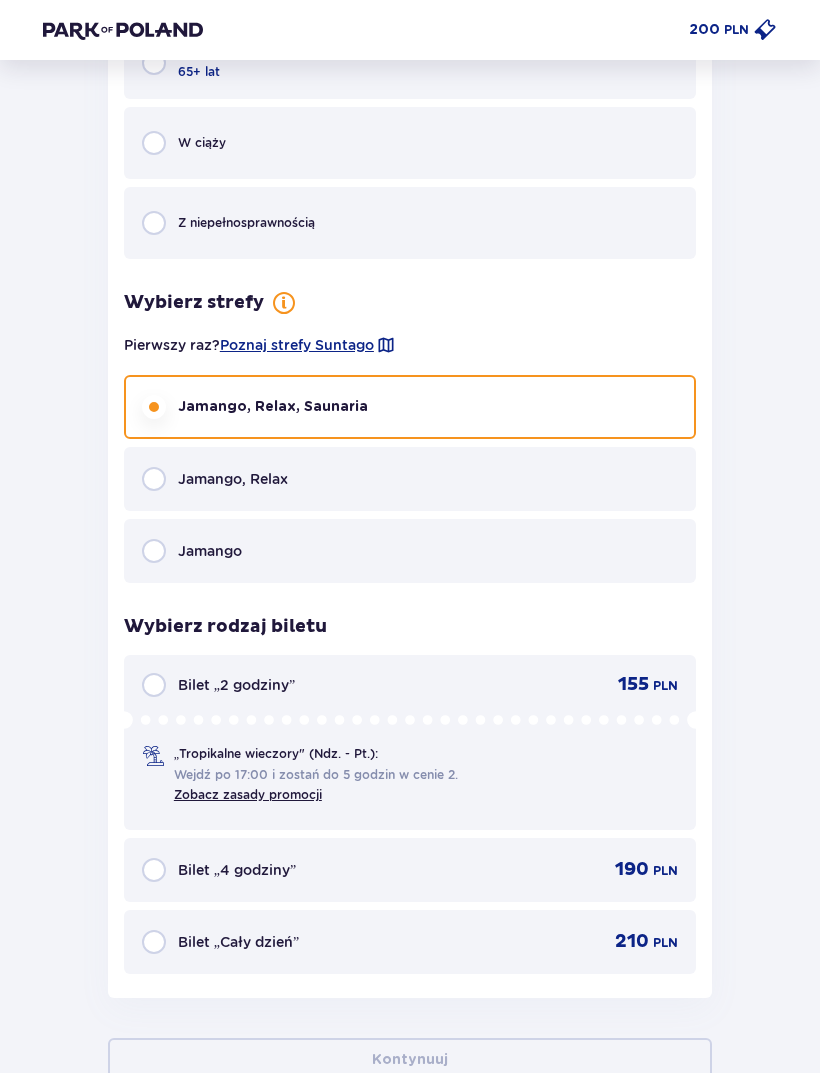scroll, scrollTop: 2947, scrollLeft: 0, axis: vertical 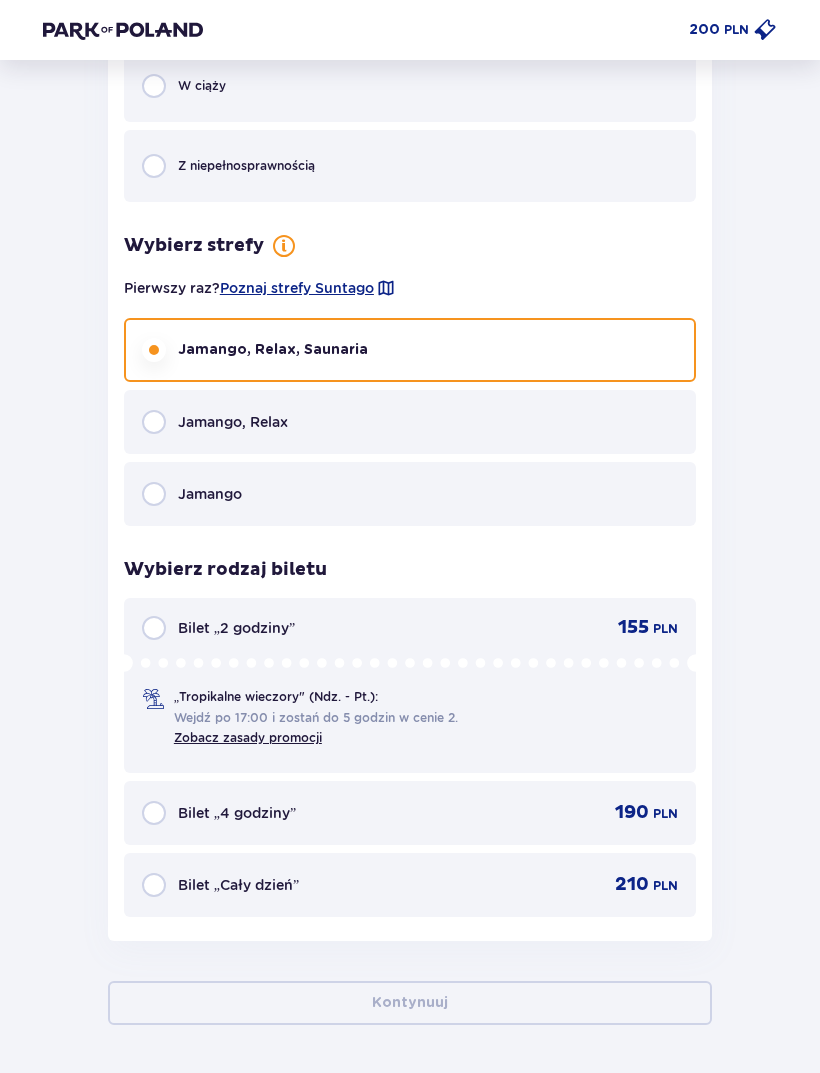 click at bounding box center [154, 885] 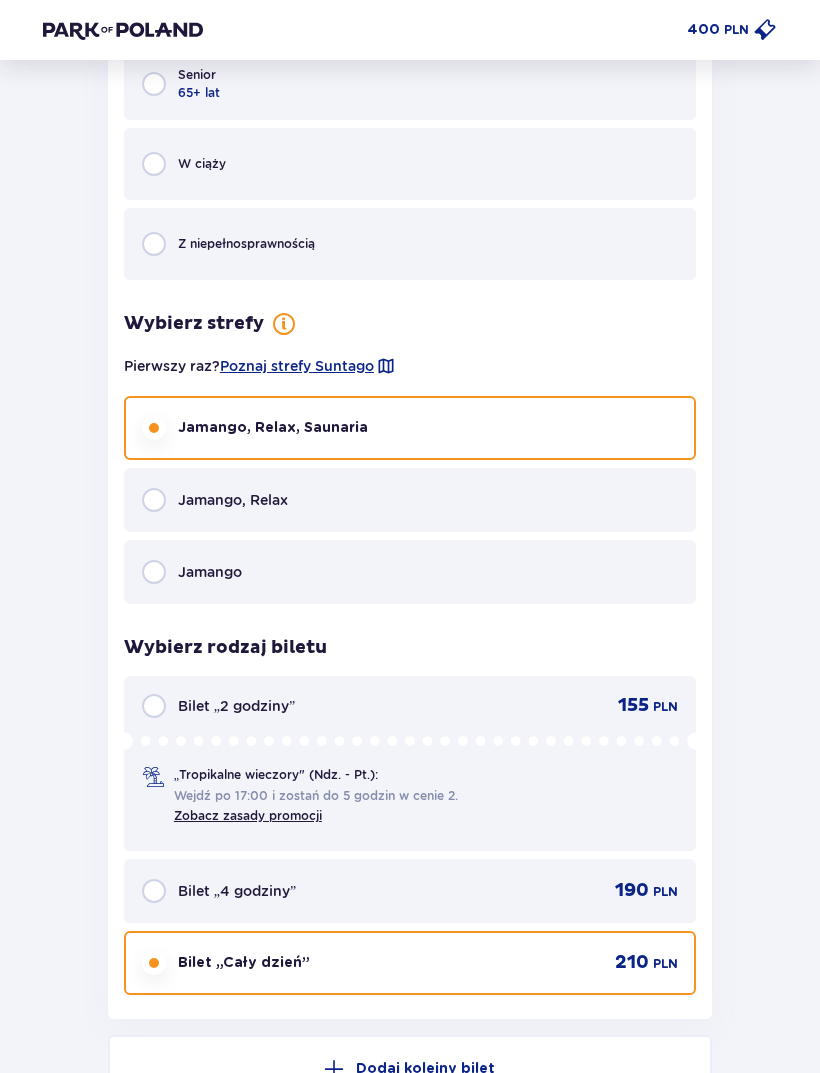 scroll, scrollTop: 3115, scrollLeft: 0, axis: vertical 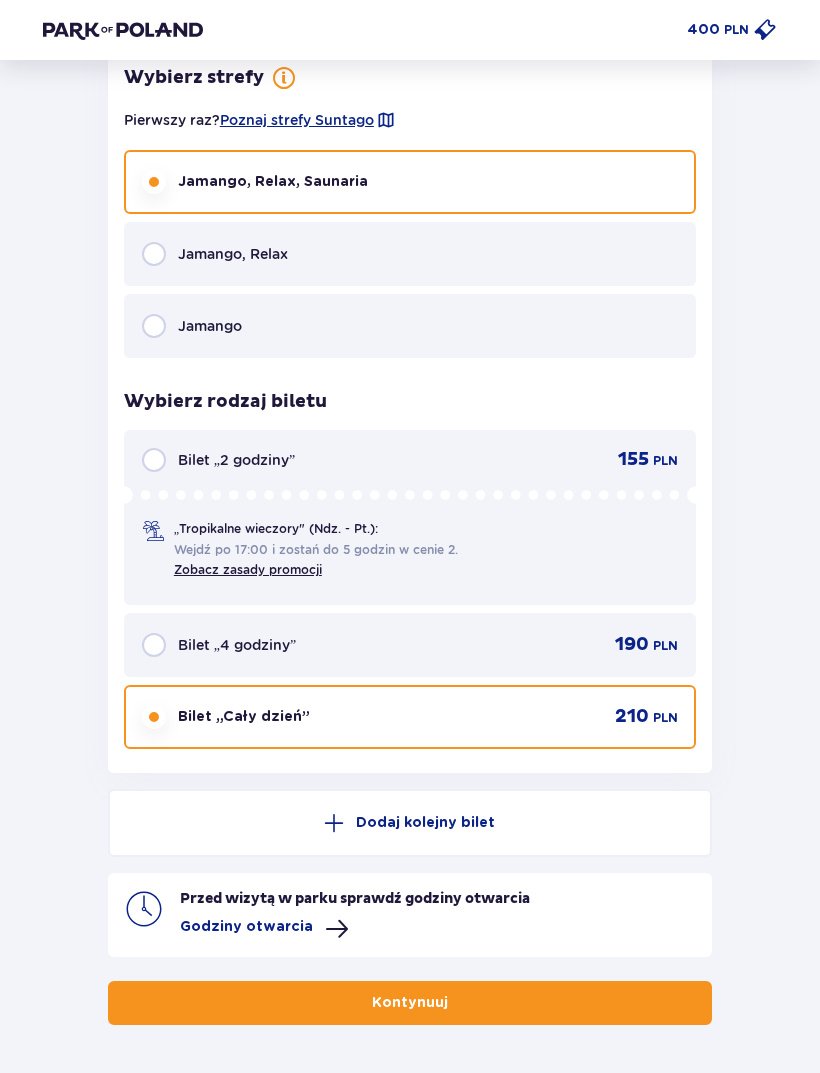 click on "Kontynuuj" at bounding box center [410, 1003] 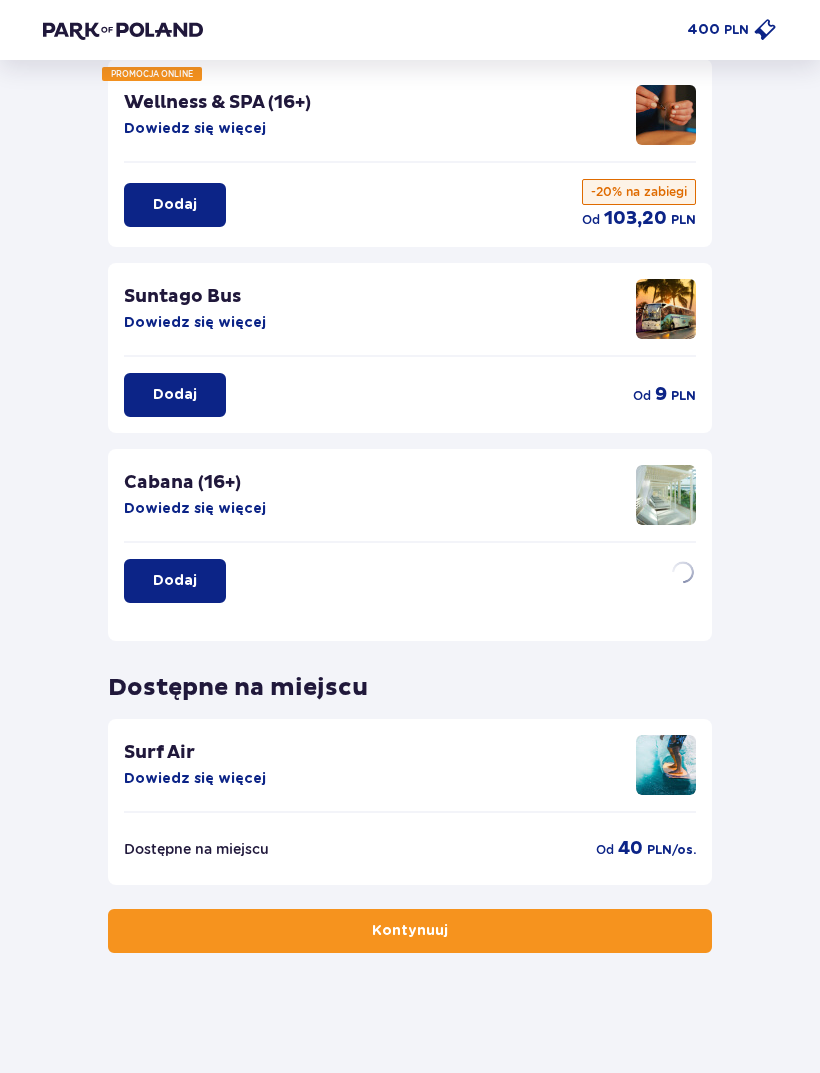 scroll, scrollTop: 0, scrollLeft: 0, axis: both 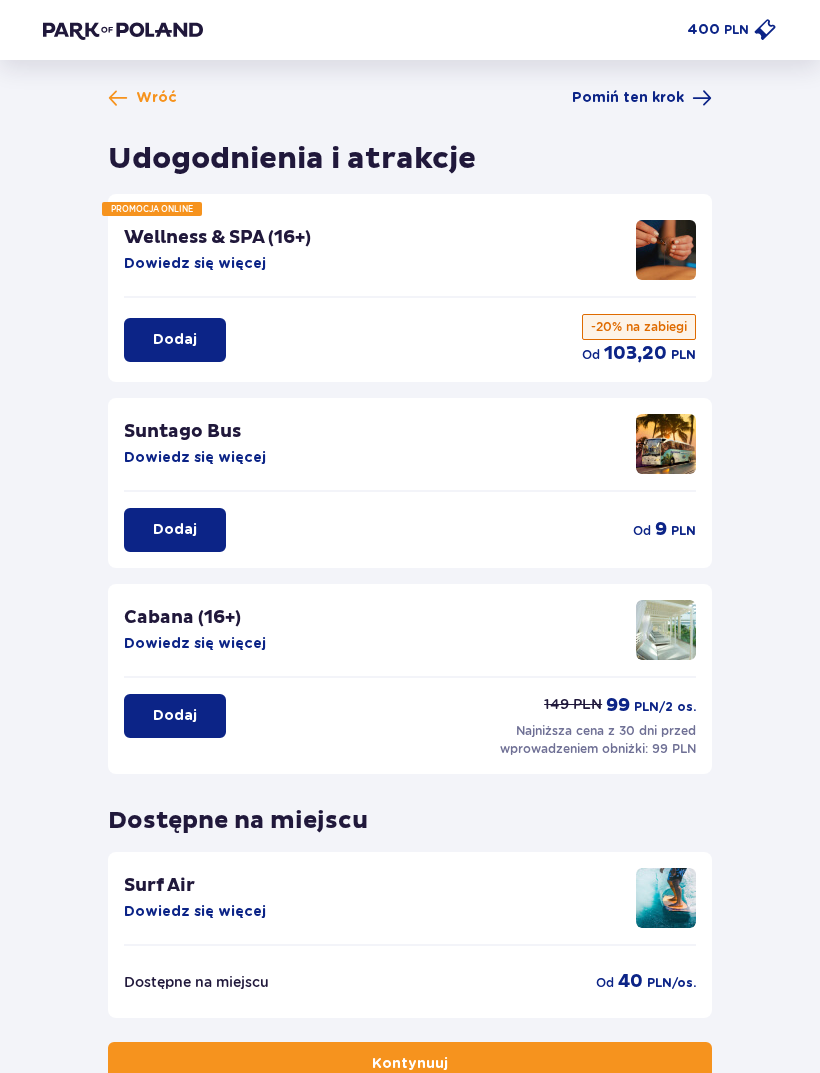 click on "Dodaj" at bounding box center [175, 530] 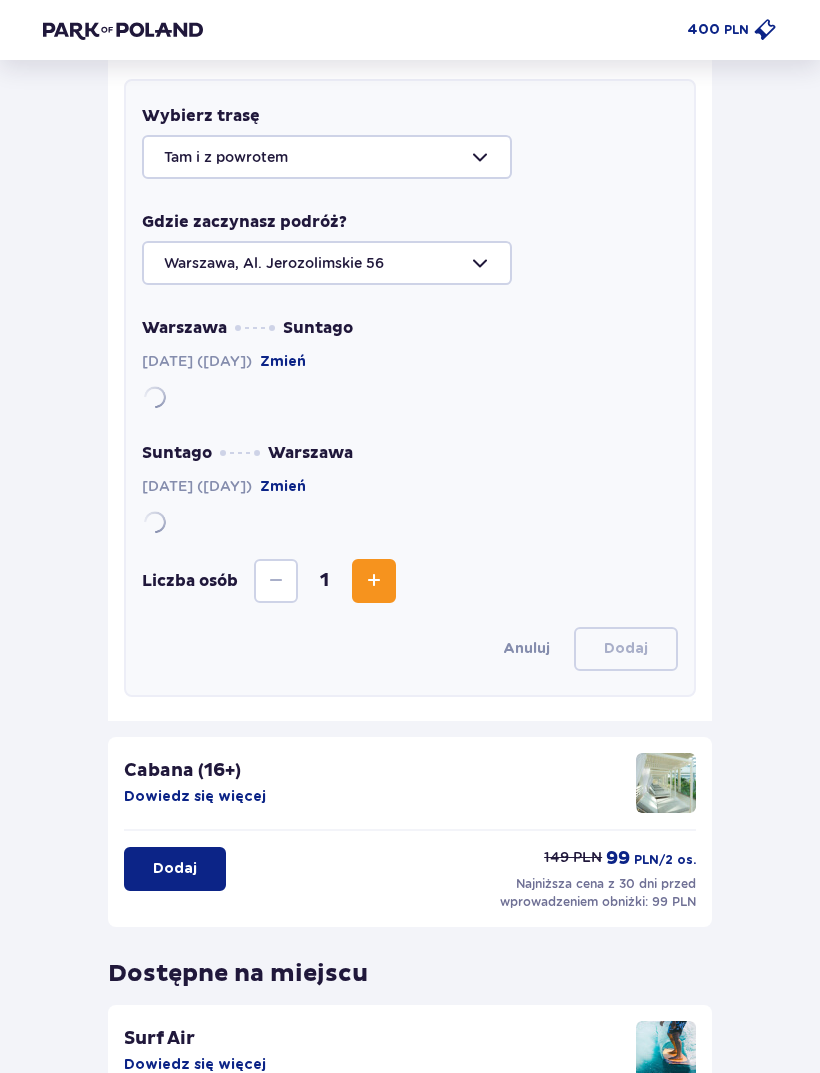 scroll, scrollTop: 532, scrollLeft: 0, axis: vertical 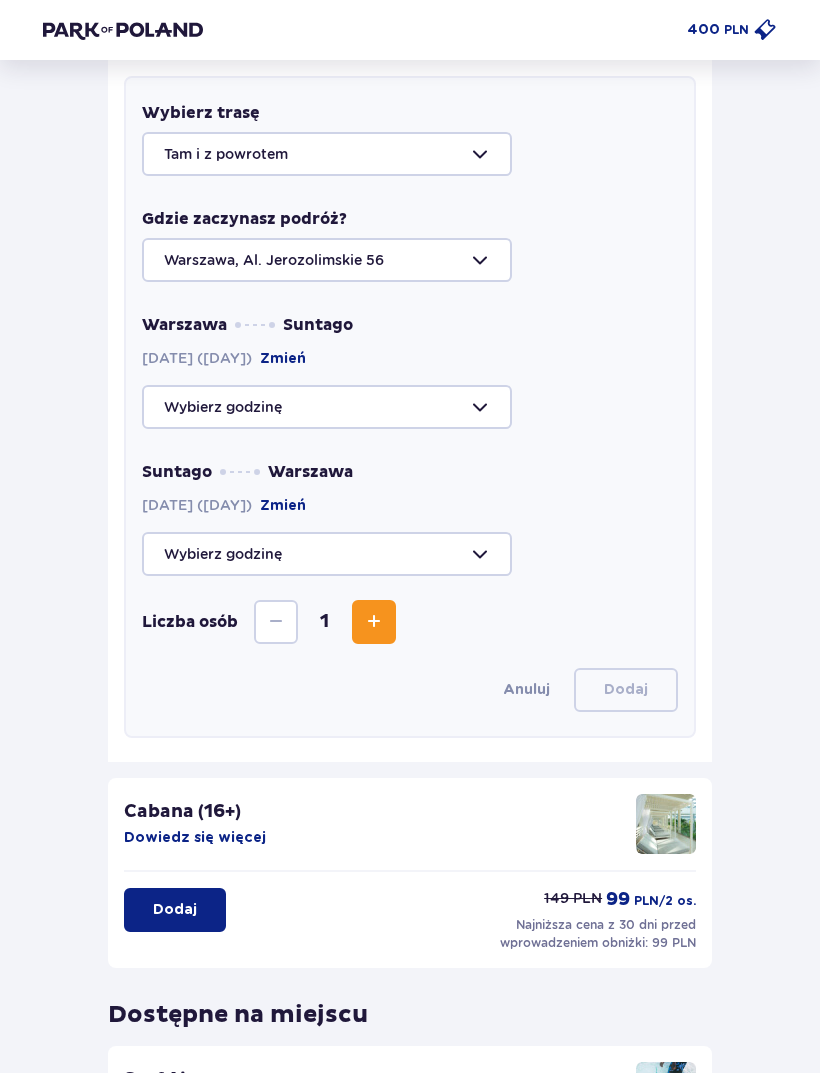 click at bounding box center [410, 260] 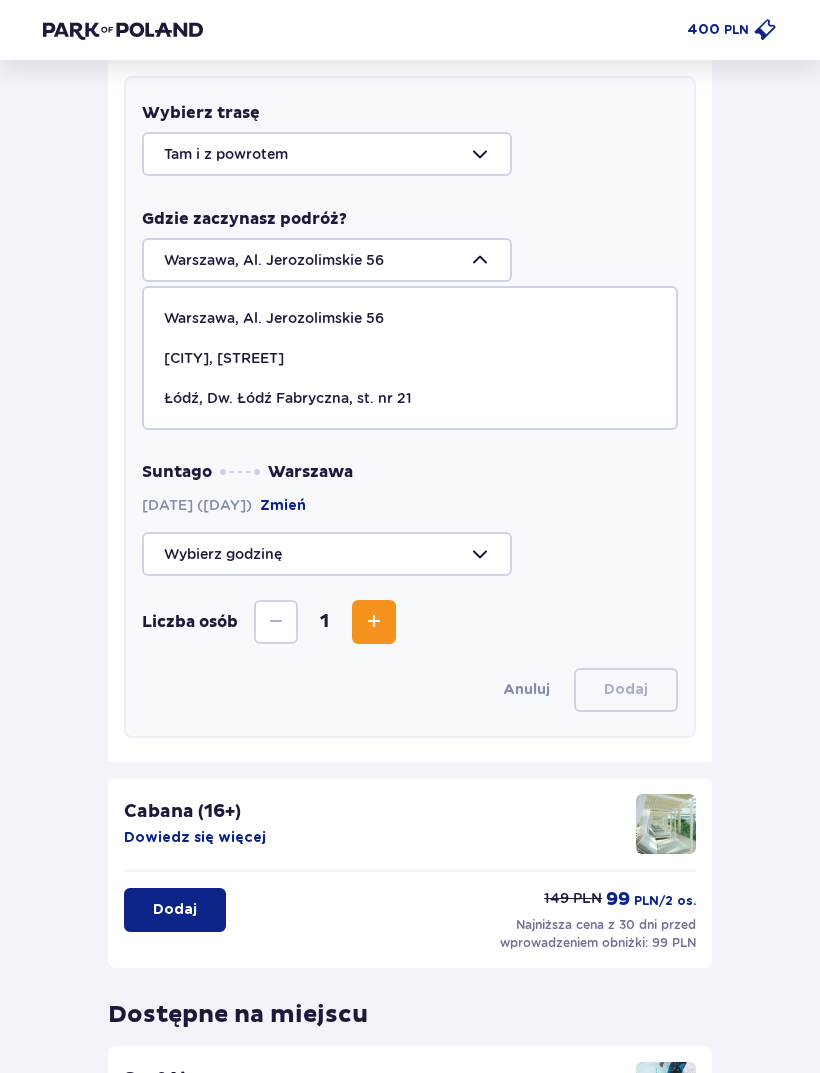 click on "Żyrardów, Al. Partyzantów 3/1" at bounding box center (224, 358) 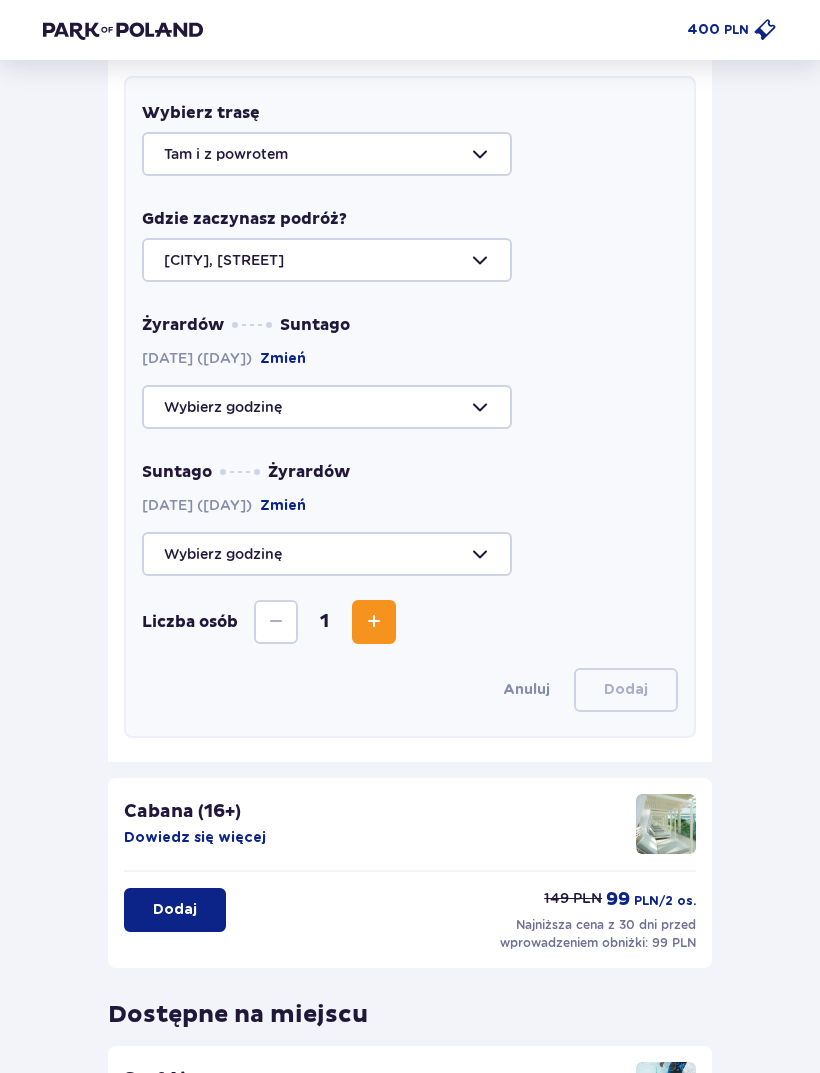 click at bounding box center [410, 407] 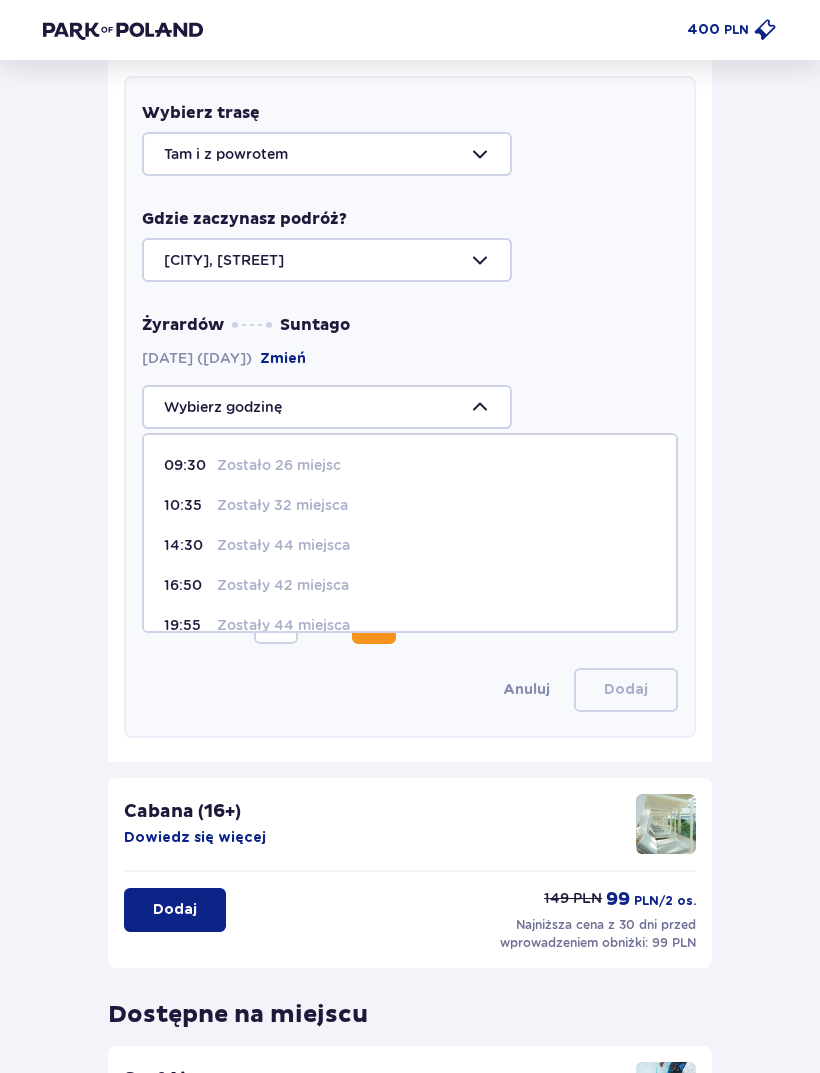 click on "09:30 Zostało 26 miejsc" at bounding box center [410, 465] 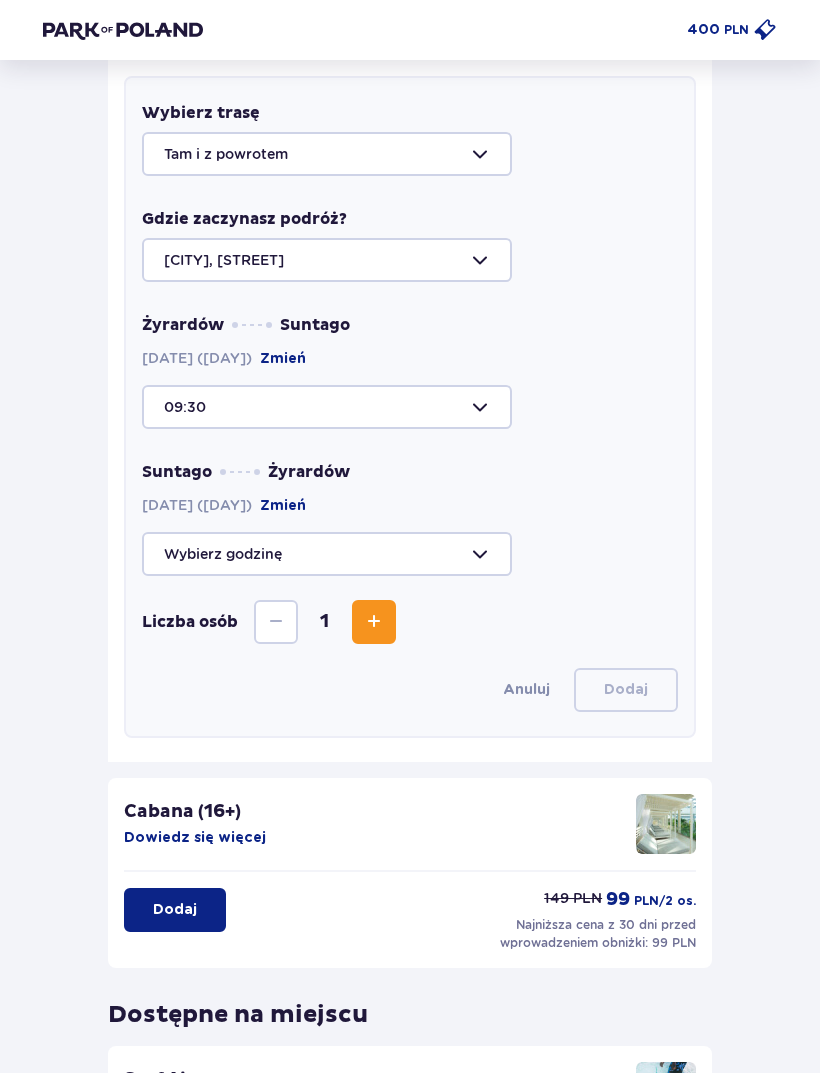 click at bounding box center [410, 554] 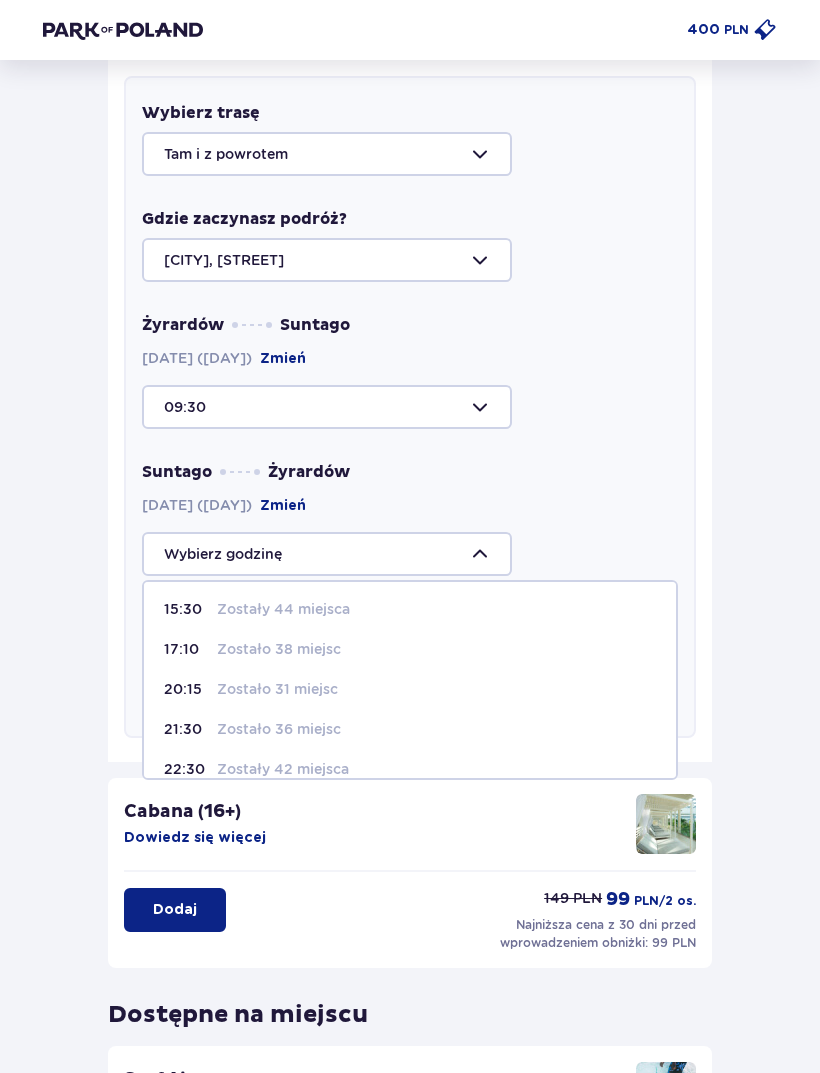 scroll, scrollTop: 84, scrollLeft: 0, axis: vertical 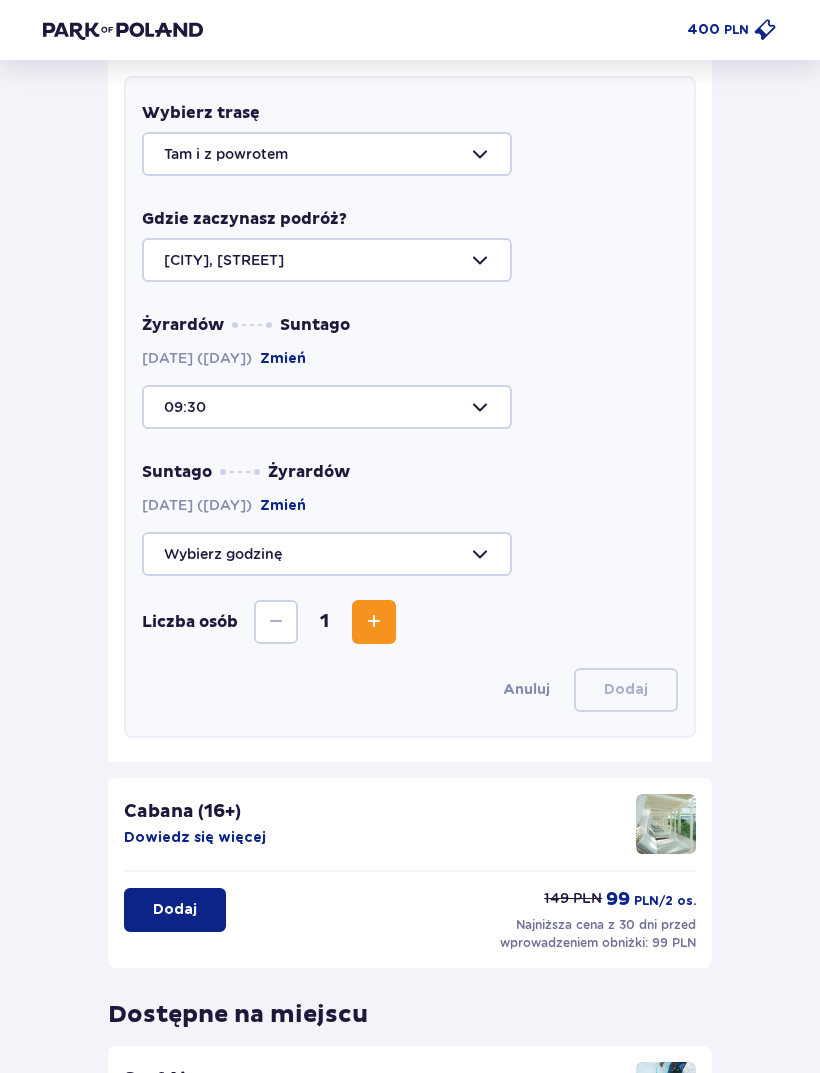 click on "Suntago Żyrardów 07.08.2025 (Czw.) Zmień" at bounding box center [410, 518] 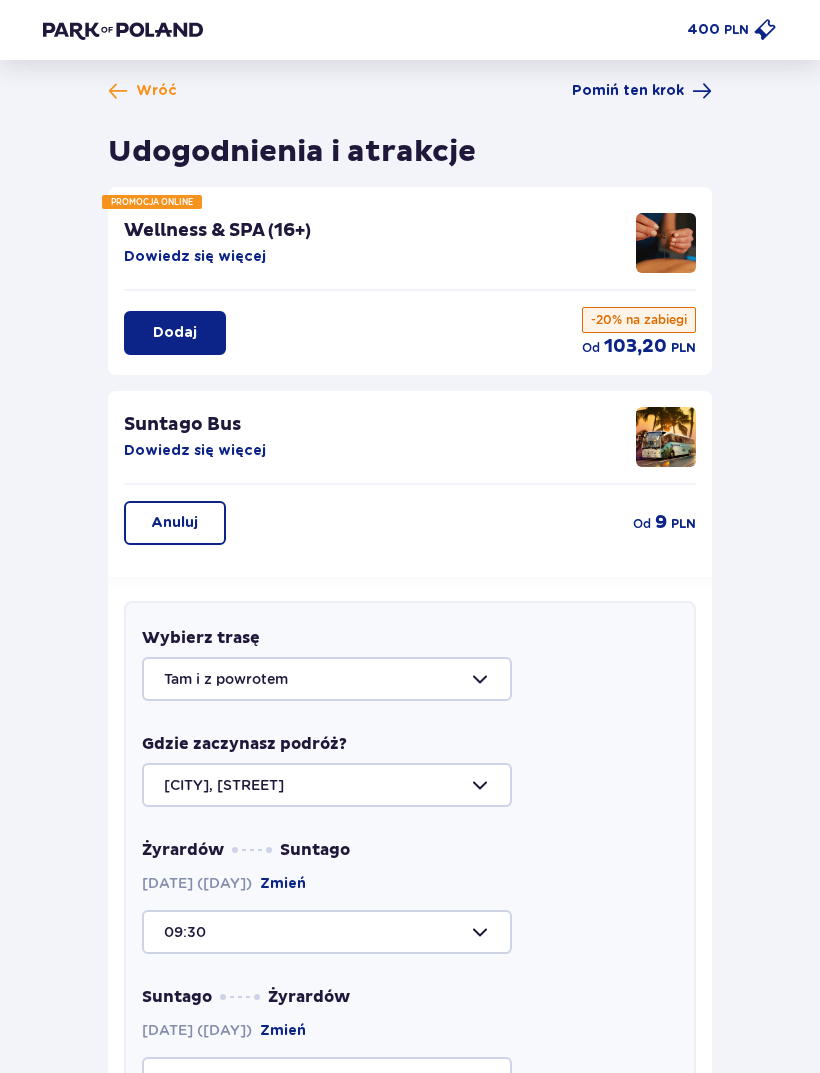 scroll, scrollTop: 0, scrollLeft: 0, axis: both 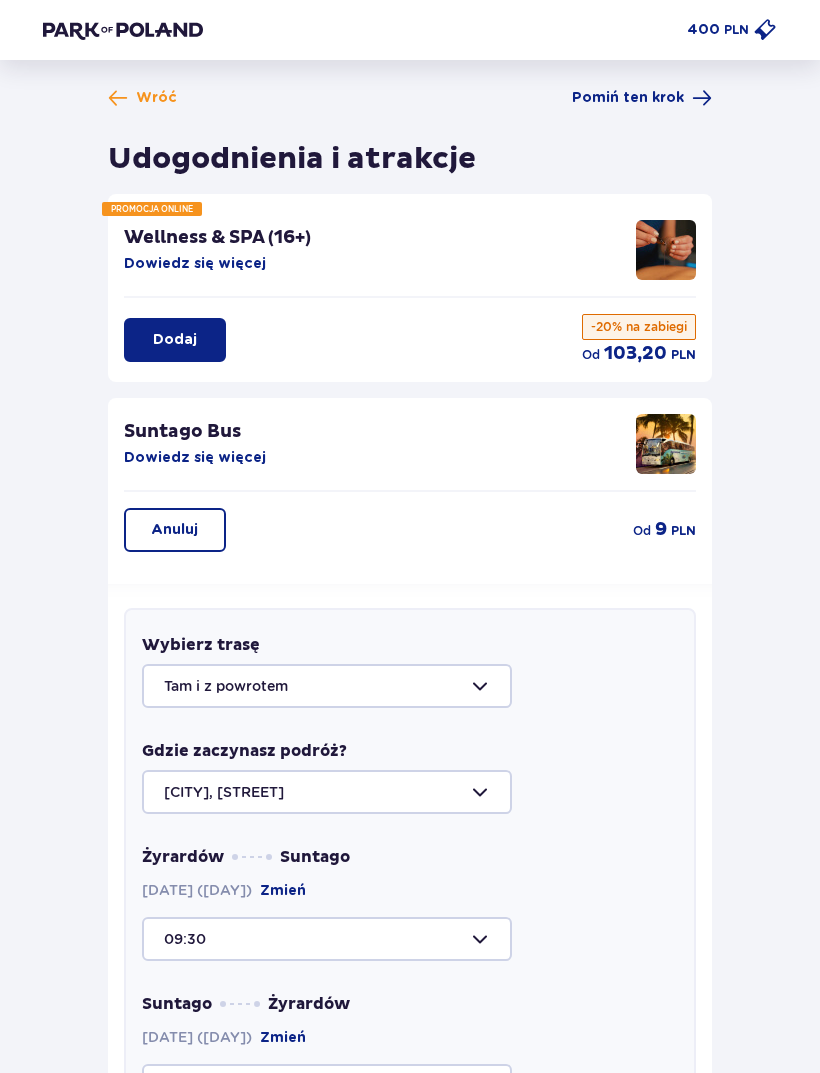 click on "Anuluj" at bounding box center [175, 530] 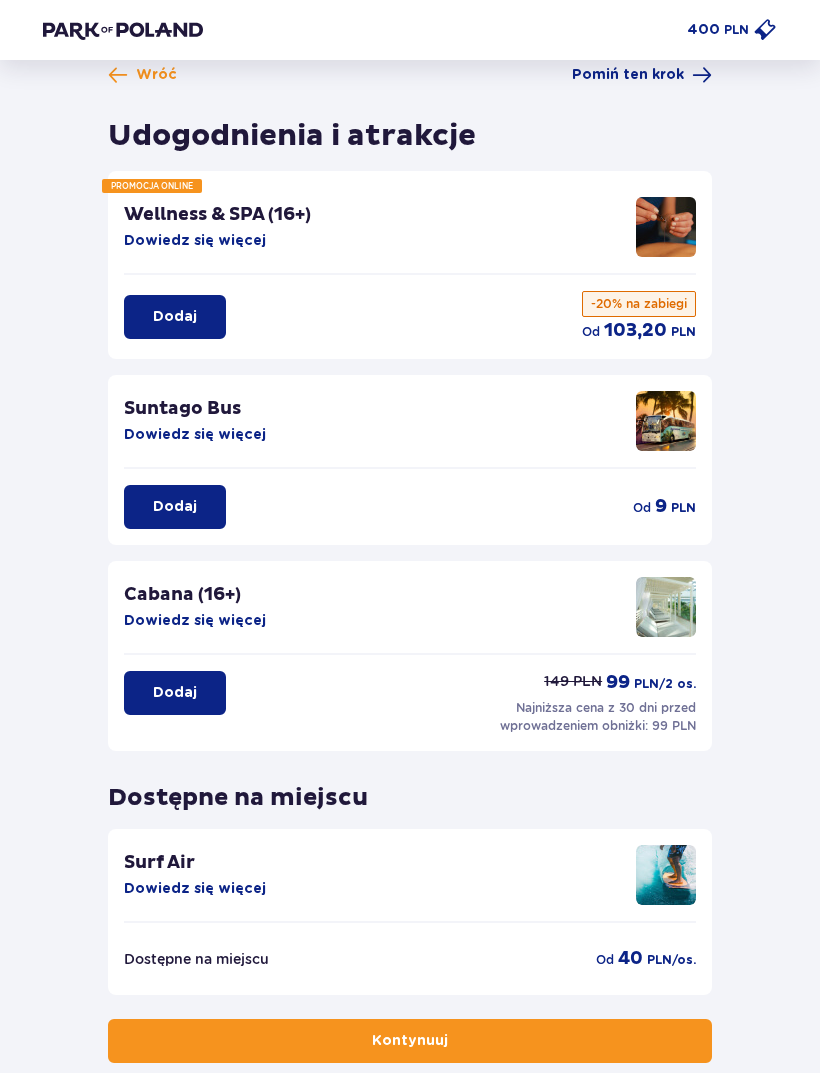 scroll, scrollTop: 69, scrollLeft: 0, axis: vertical 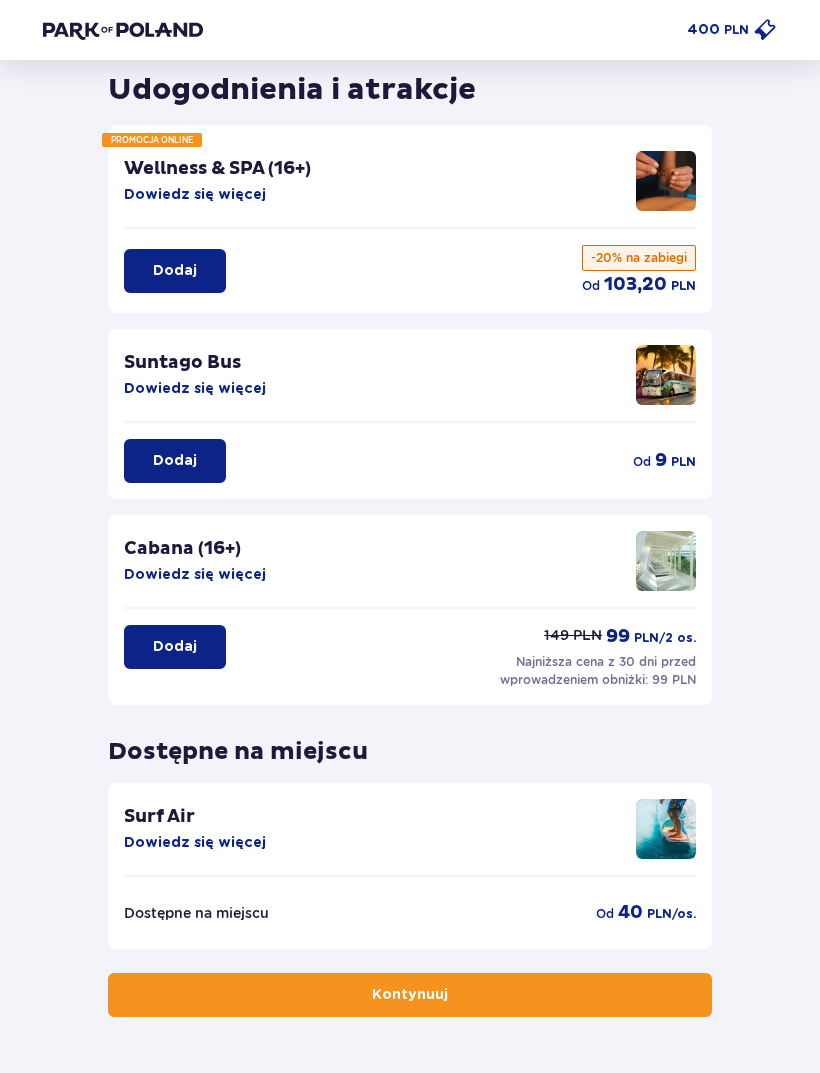 click on "Kontynuuj" at bounding box center [410, 995] 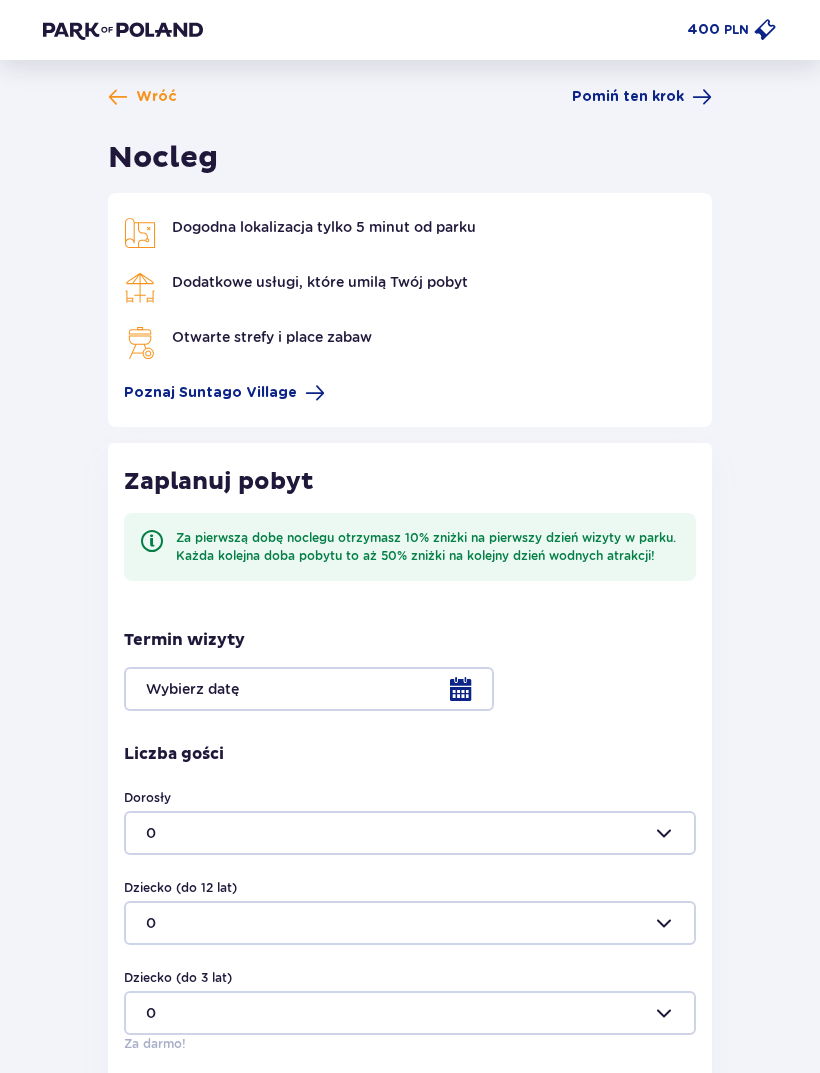 scroll, scrollTop: 0, scrollLeft: 0, axis: both 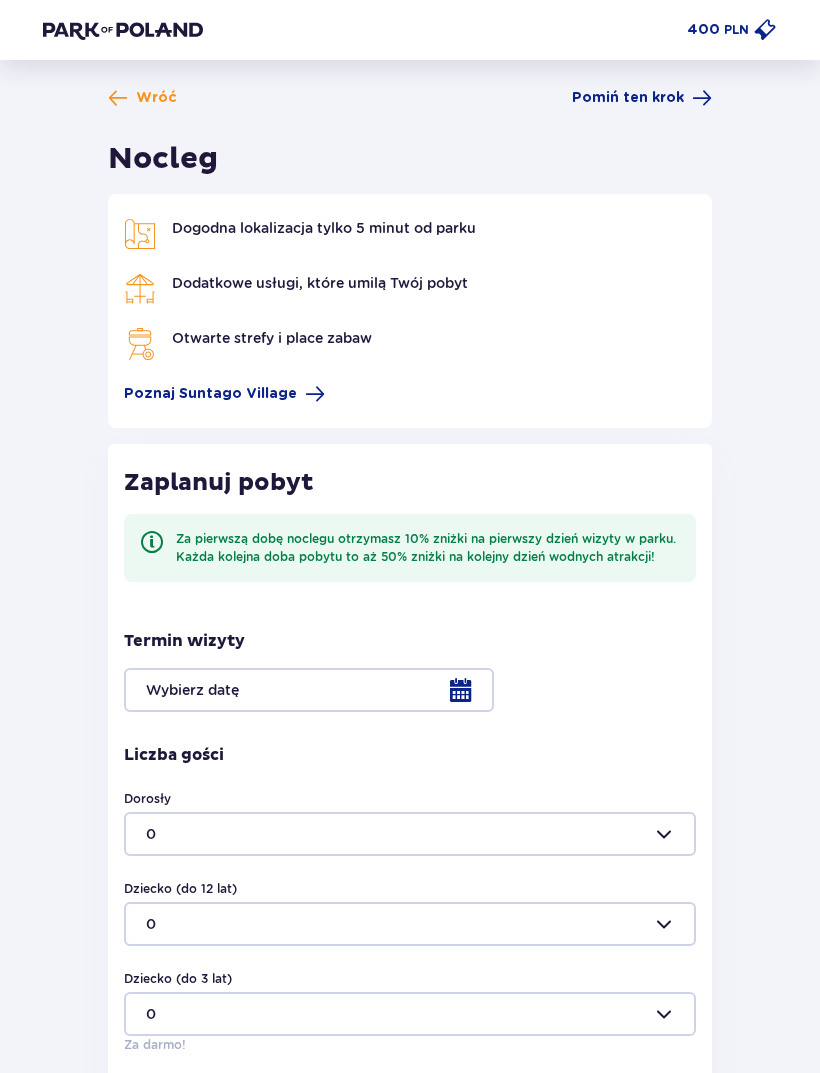 click on "Pomiń ten krok" at bounding box center (628, 98) 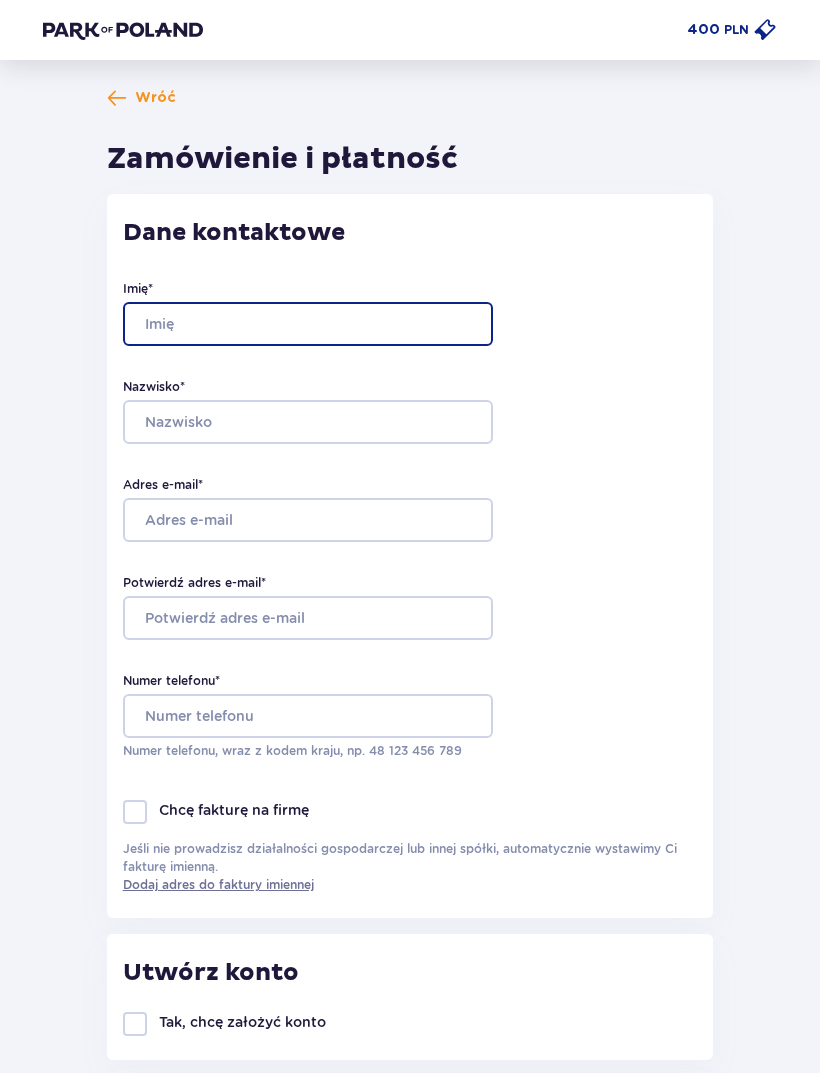 click on "Imię *" at bounding box center (308, 324) 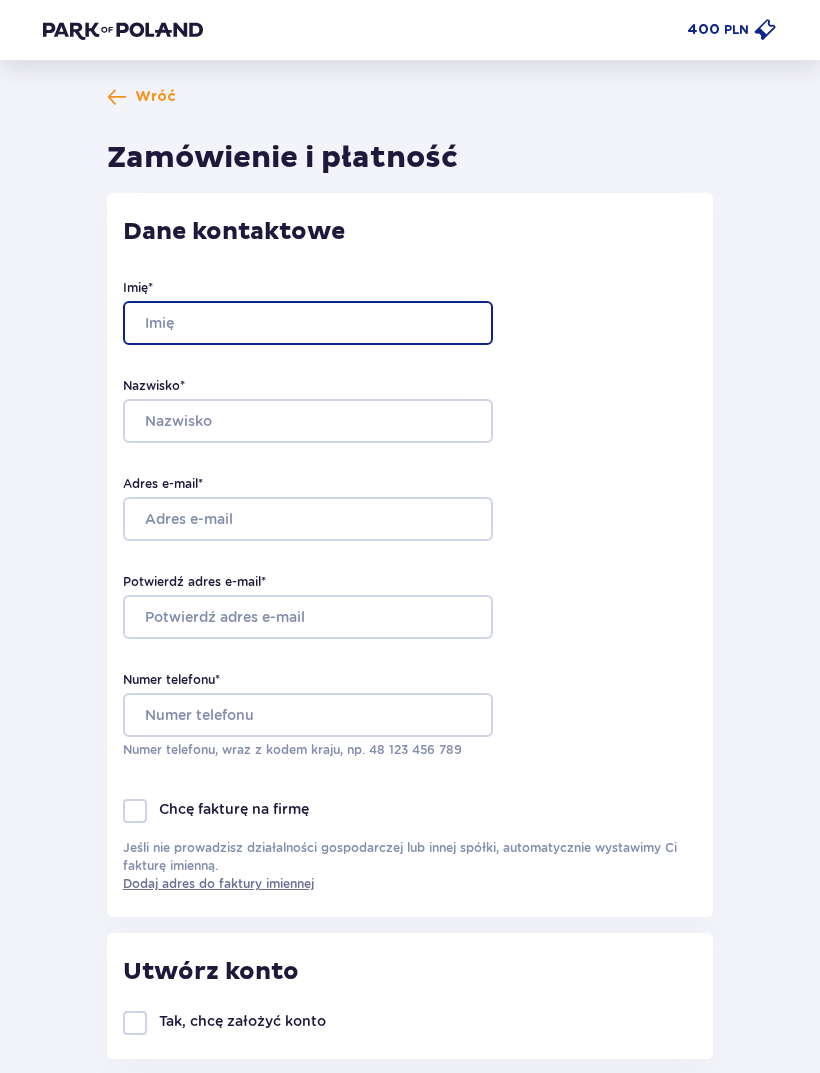type on "Laura" 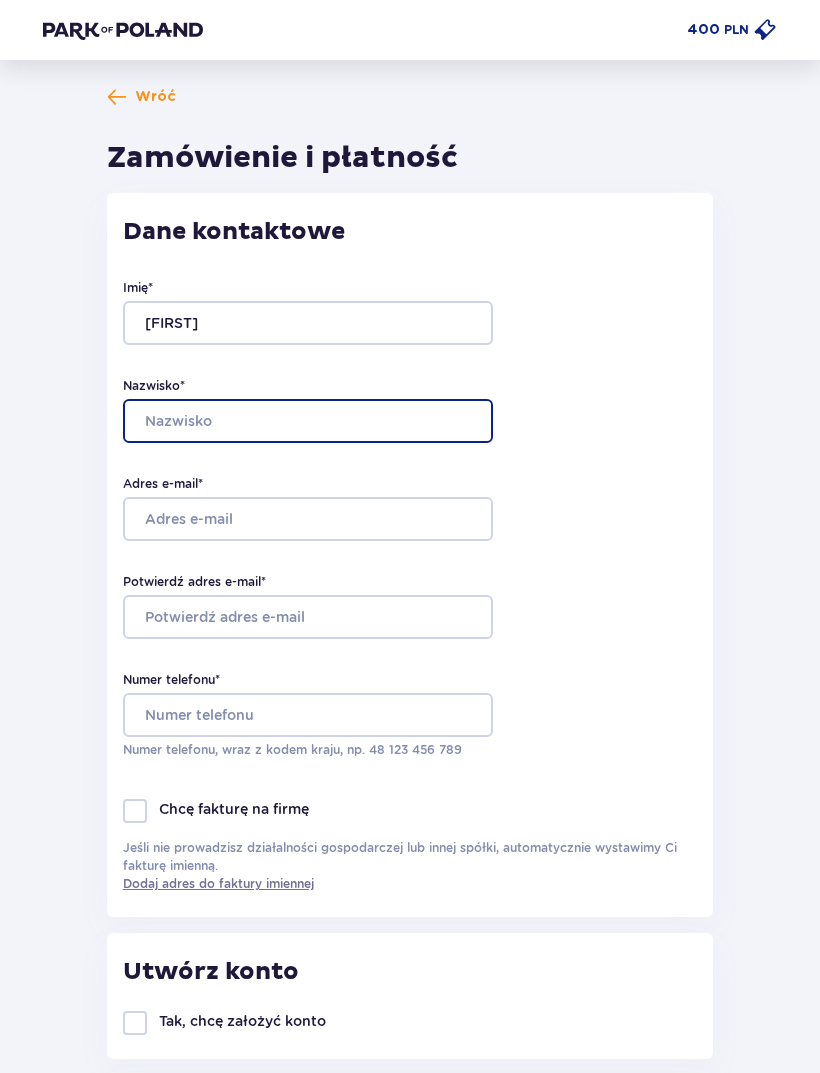 type on "Gasik" 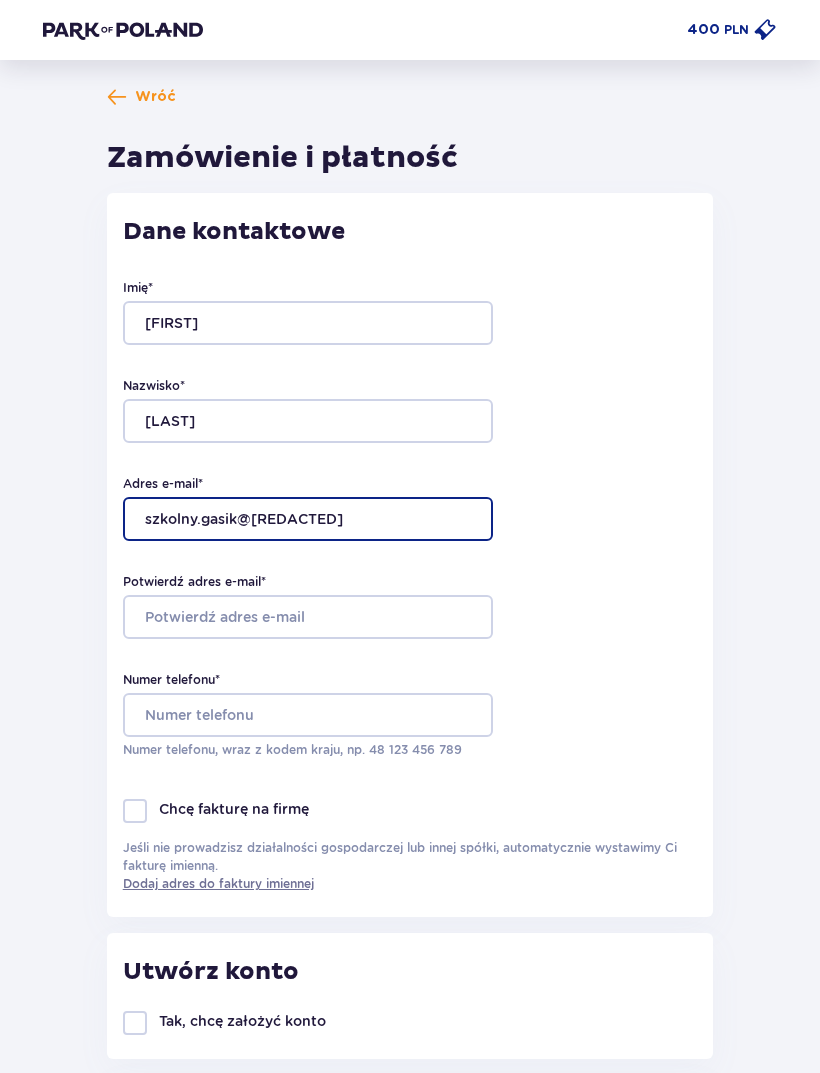 type on "[EMAIL]" 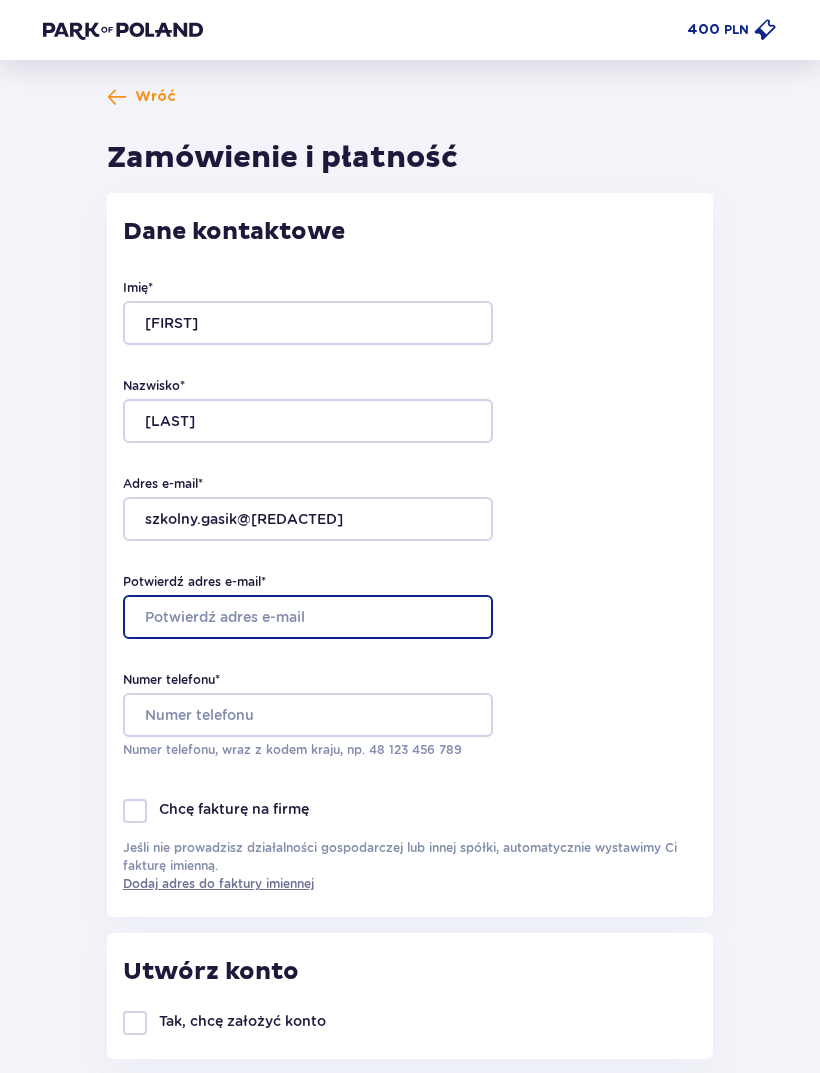 click on "Potwierdź adres e-mail *" at bounding box center [308, 617] 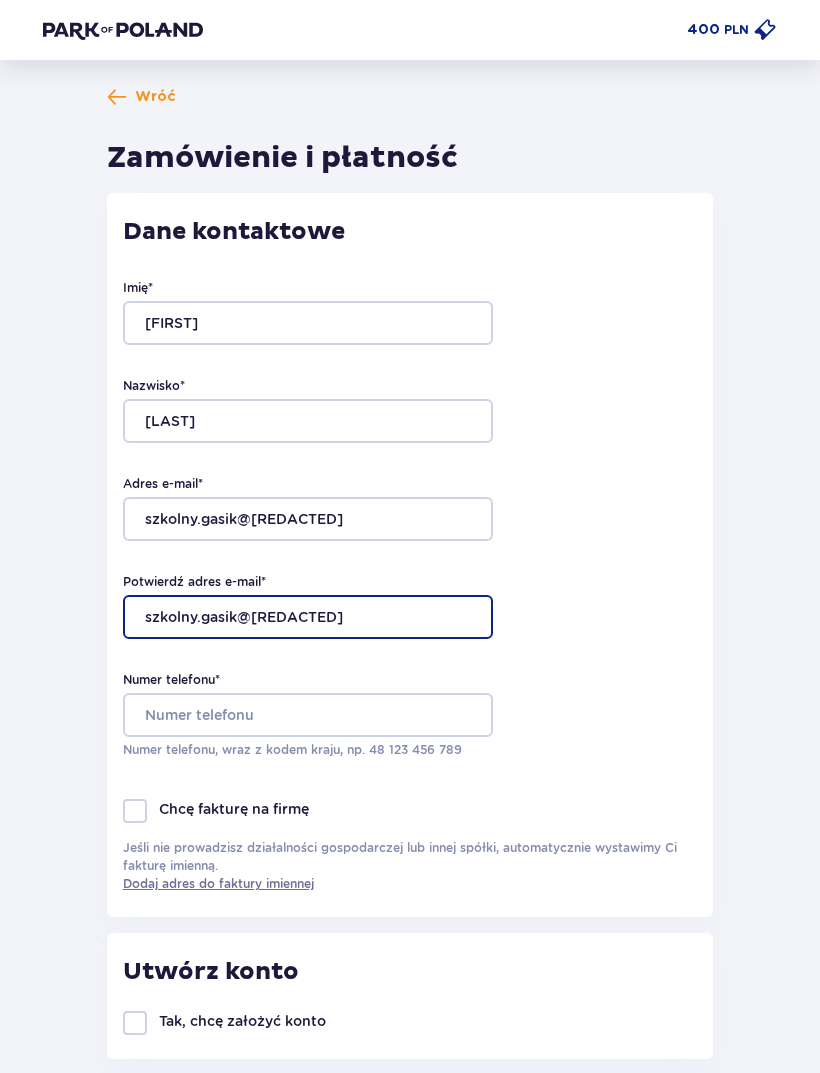 type on "[EMAIL]" 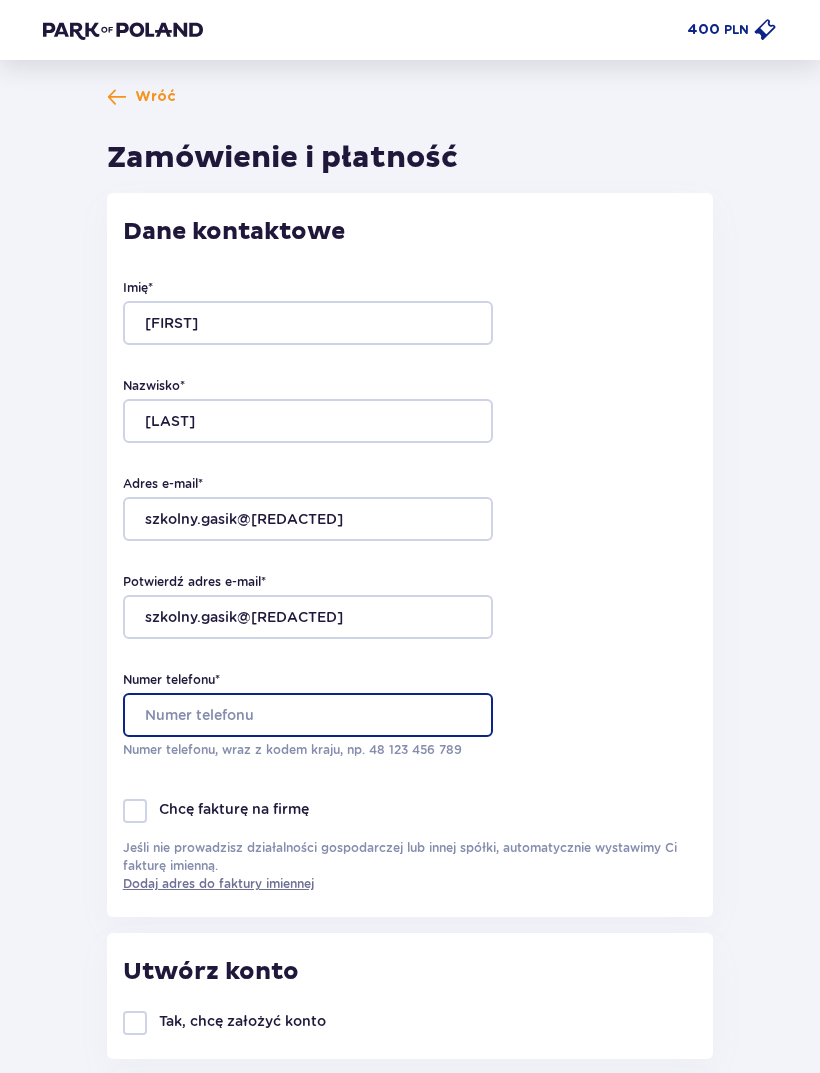 click on "Numer telefonu *" at bounding box center [308, 715] 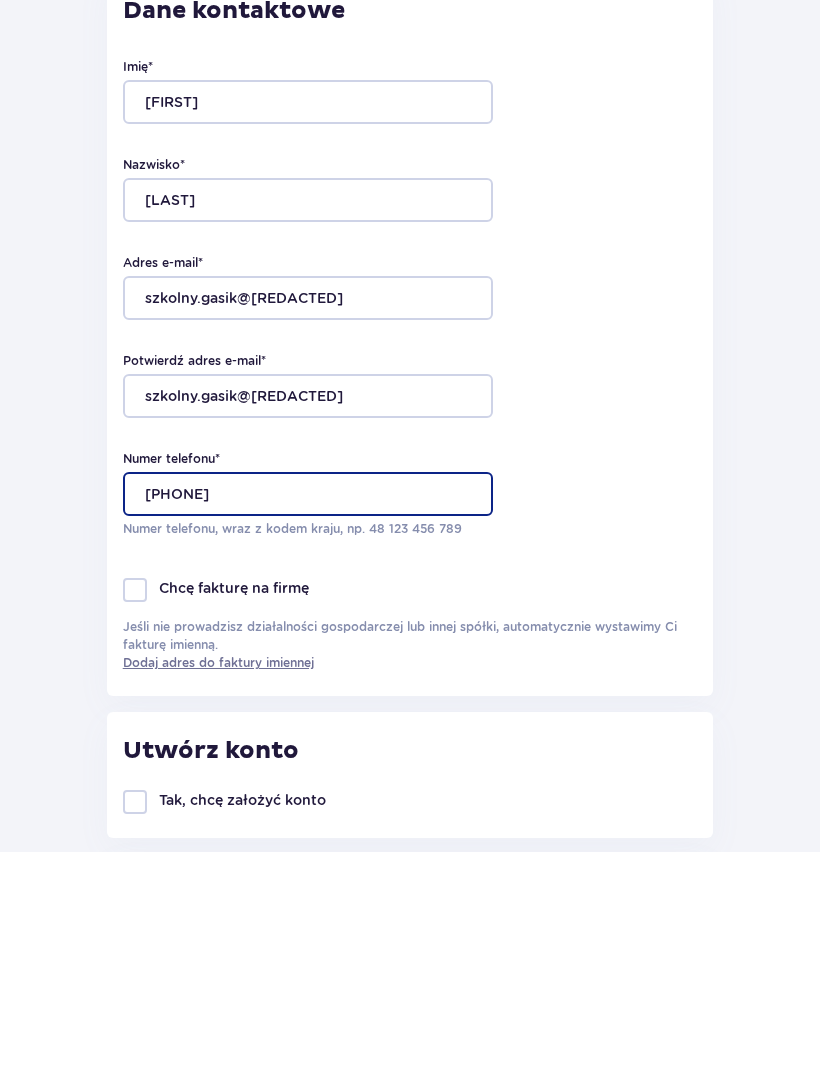 click on "795805510" at bounding box center (308, 715) 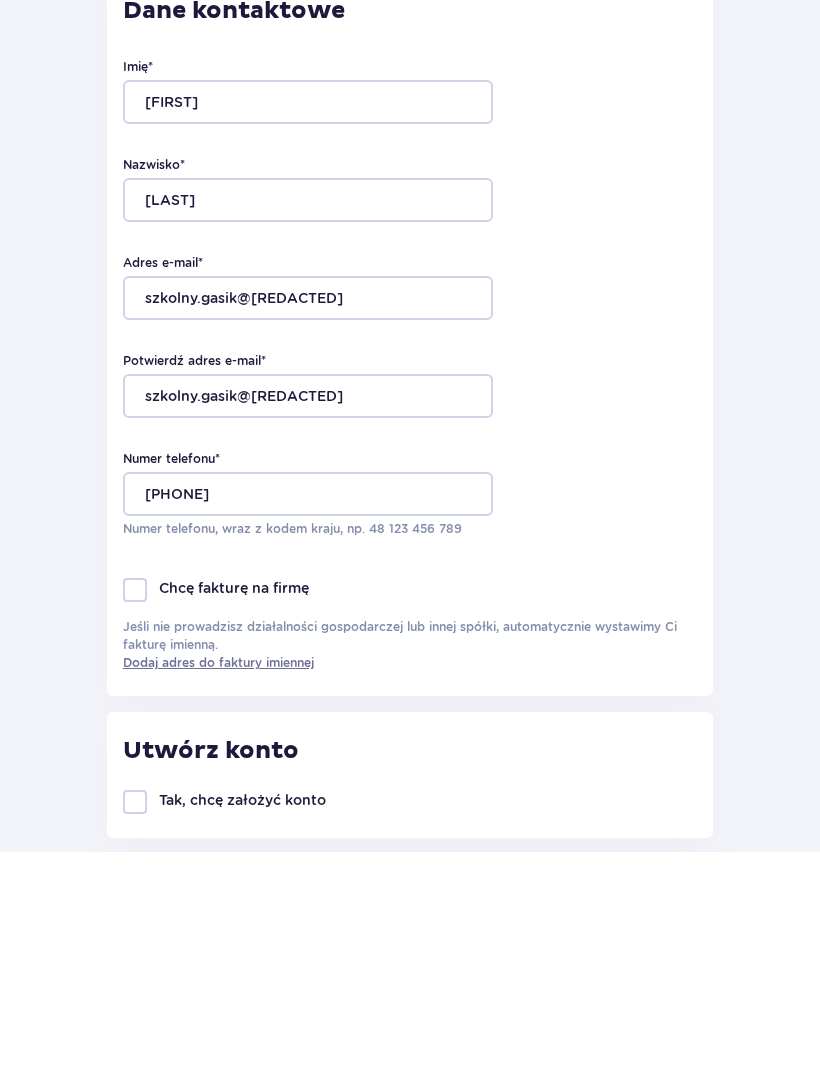 click on "Numer telefonu * +48 795805510 Numer telefonu, wraz z kodem kraju, np. 48 ​123 ​456 ​789" at bounding box center (410, 715) 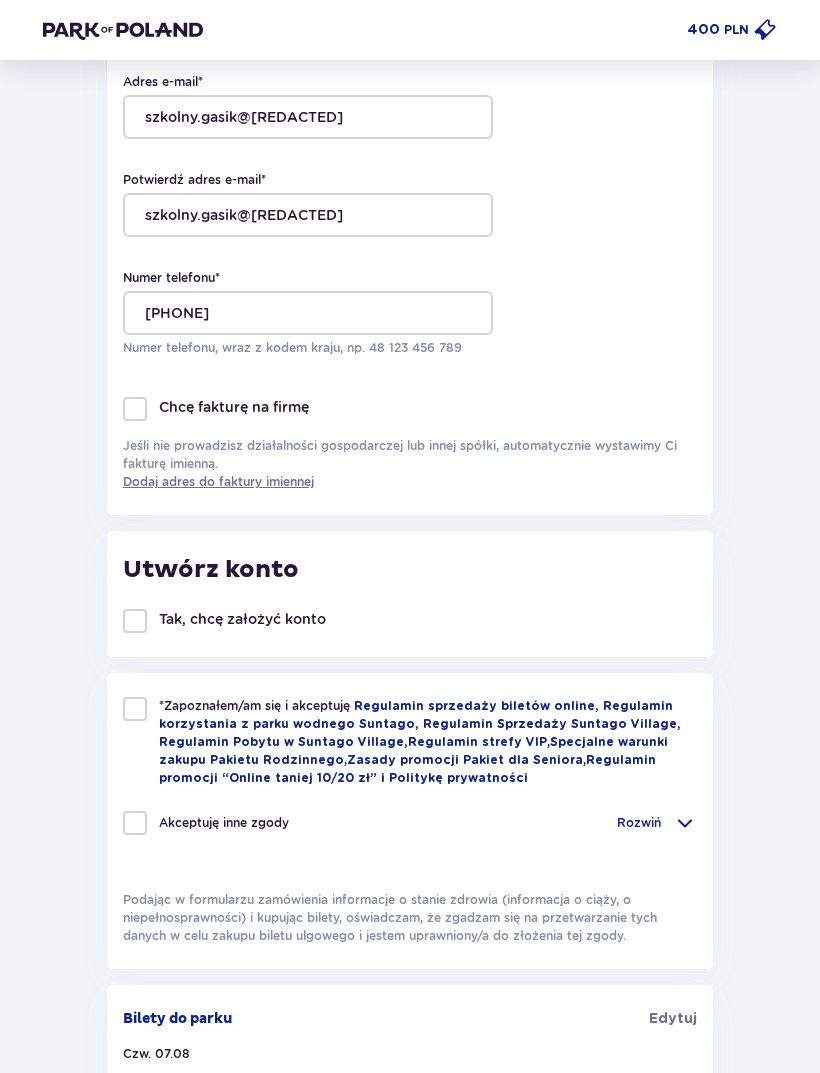 scroll, scrollTop: 410, scrollLeft: 0, axis: vertical 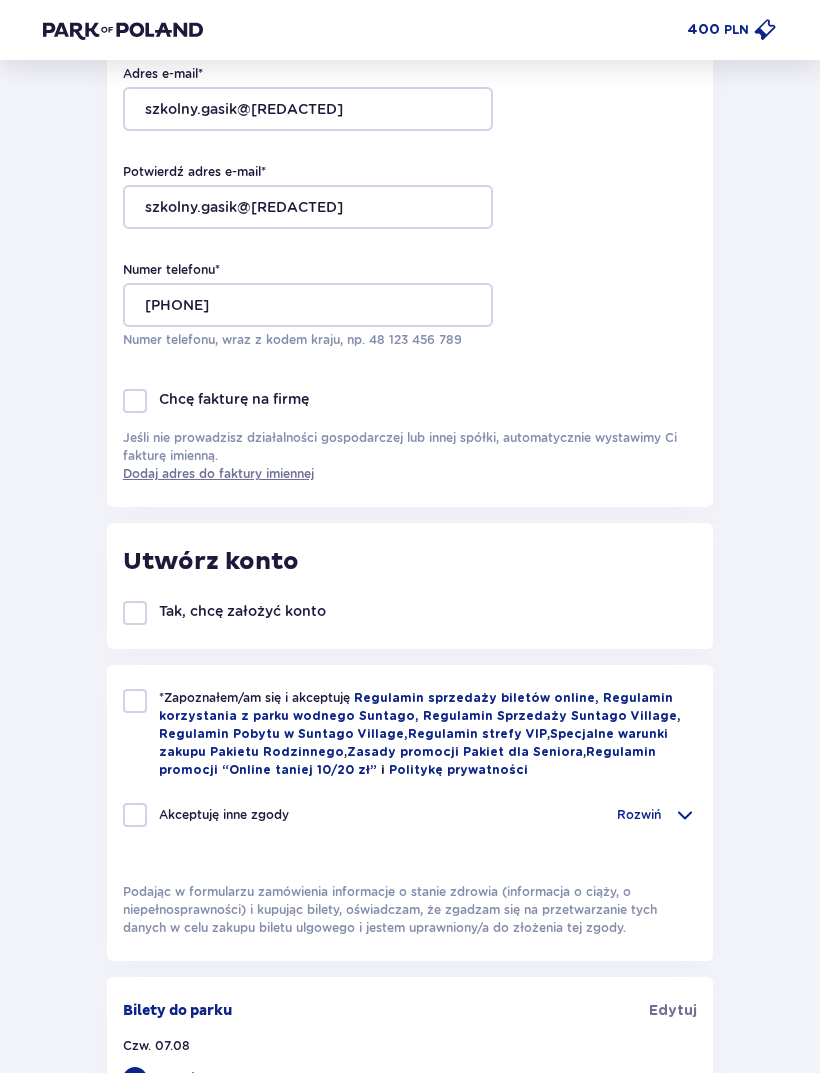 click at bounding box center [135, 702] 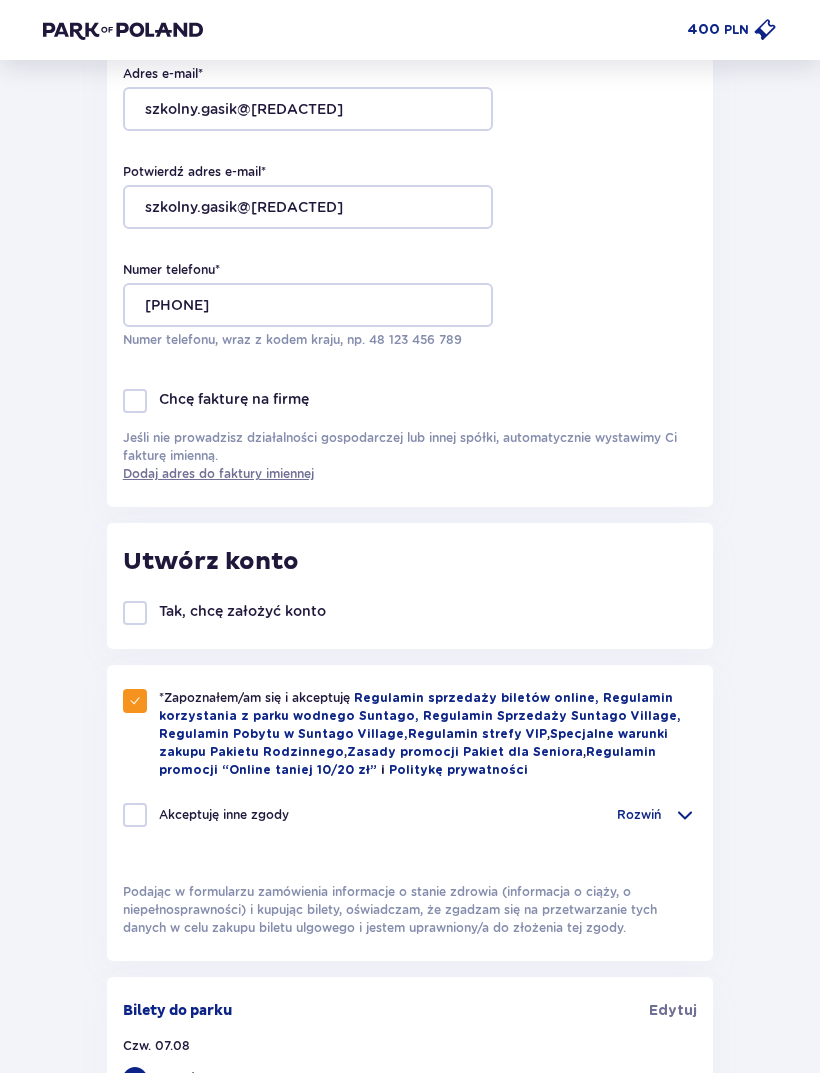 click at bounding box center (135, 815) 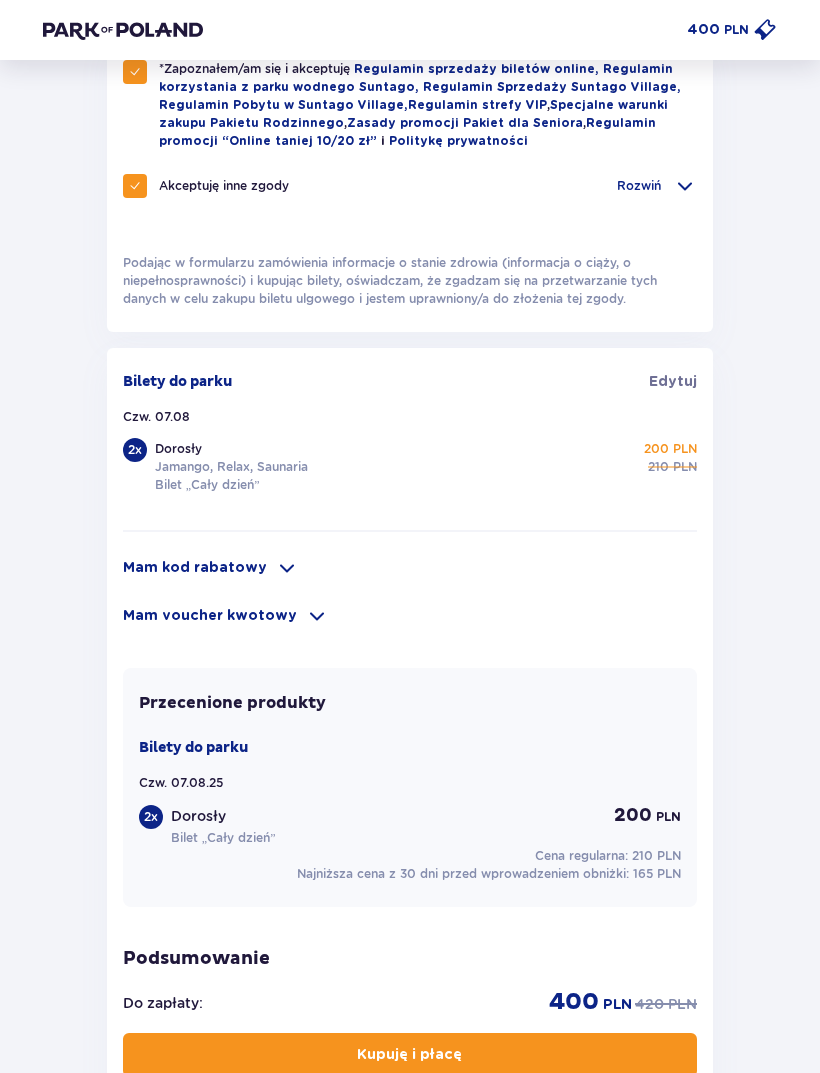 scroll, scrollTop: 1045, scrollLeft: 0, axis: vertical 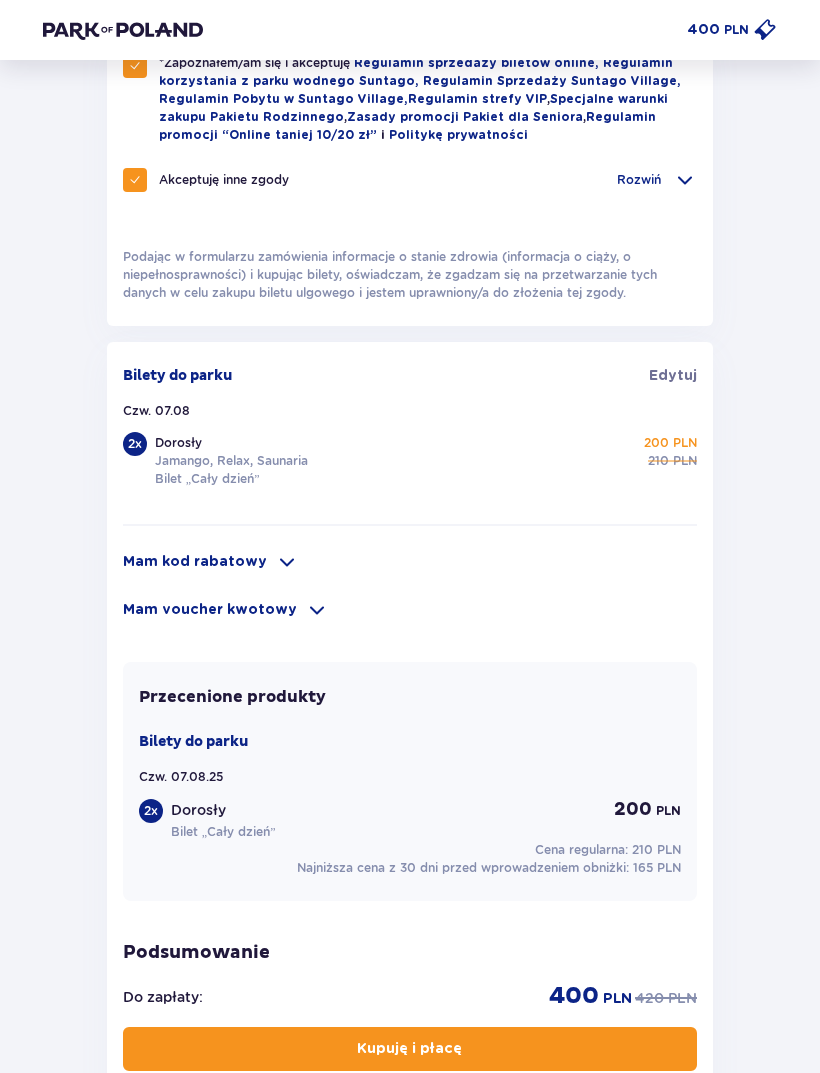 click on "Kupuję i płacę" at bounding box center (410, 1050) 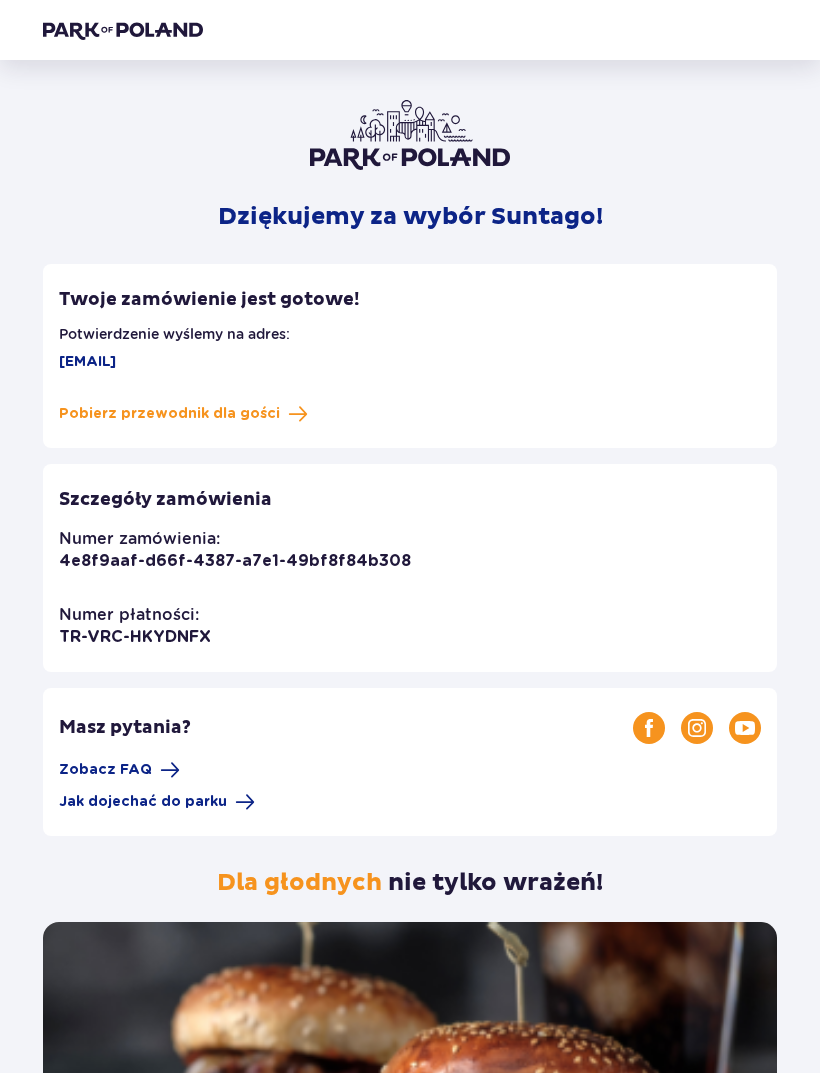 scroll, scrollTop: 0, scrollLeft: 0, axis: both 